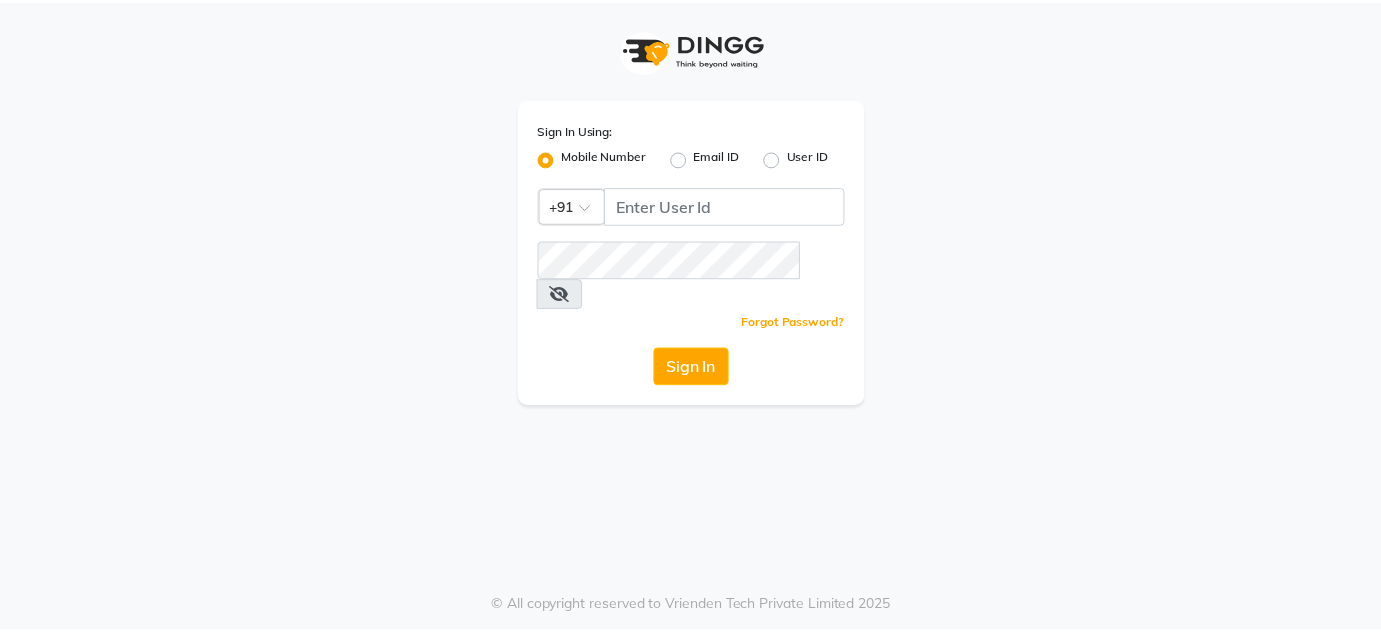 scroll, scrollTop: 0, scrollLeft: 0, axis: both 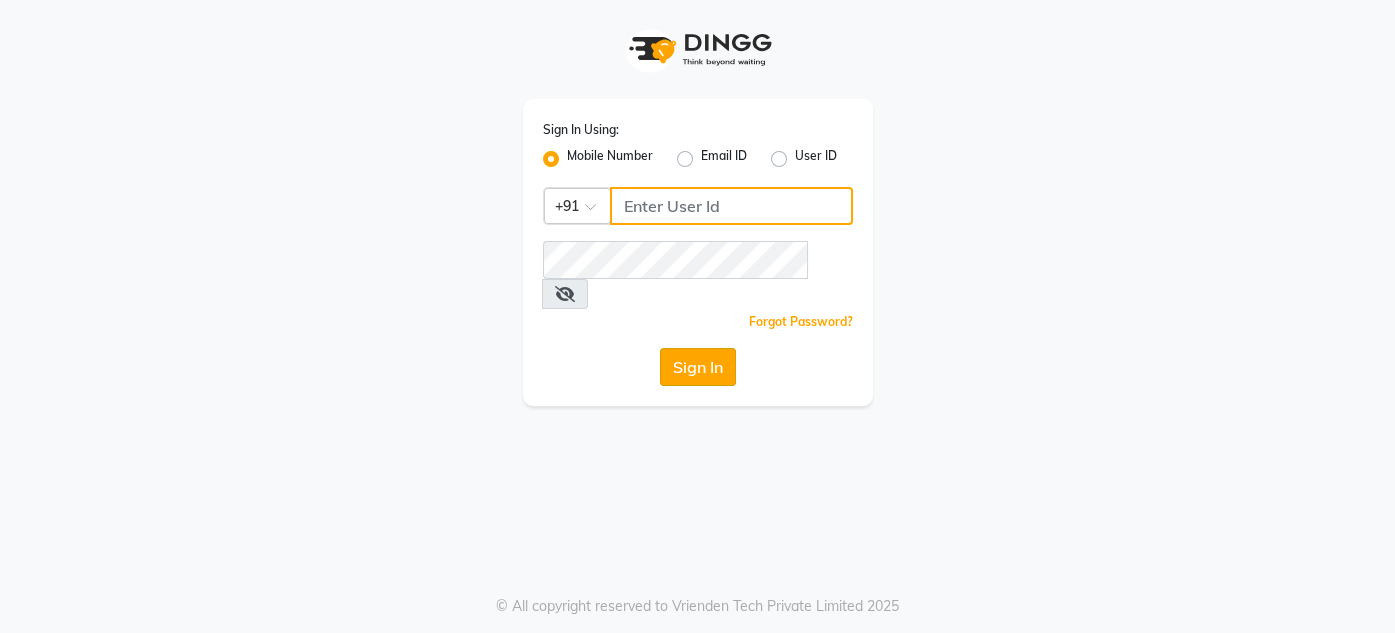 type on "[PHONE]" 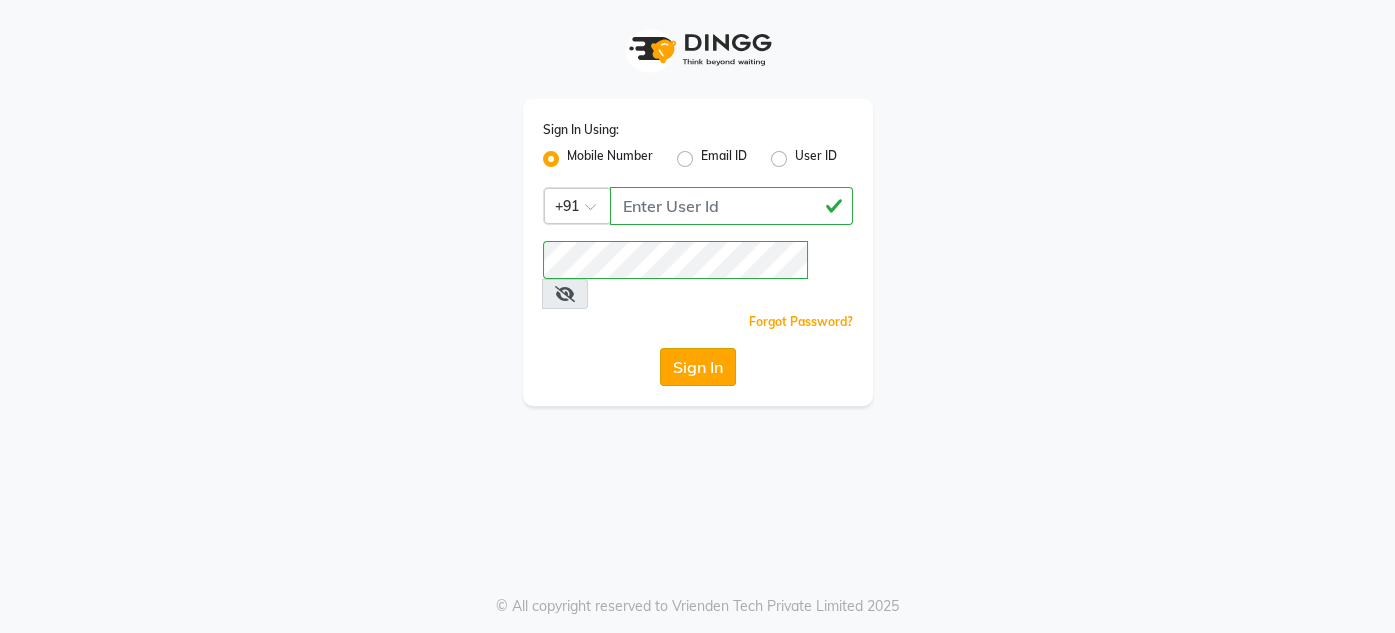 click on "Sign In" 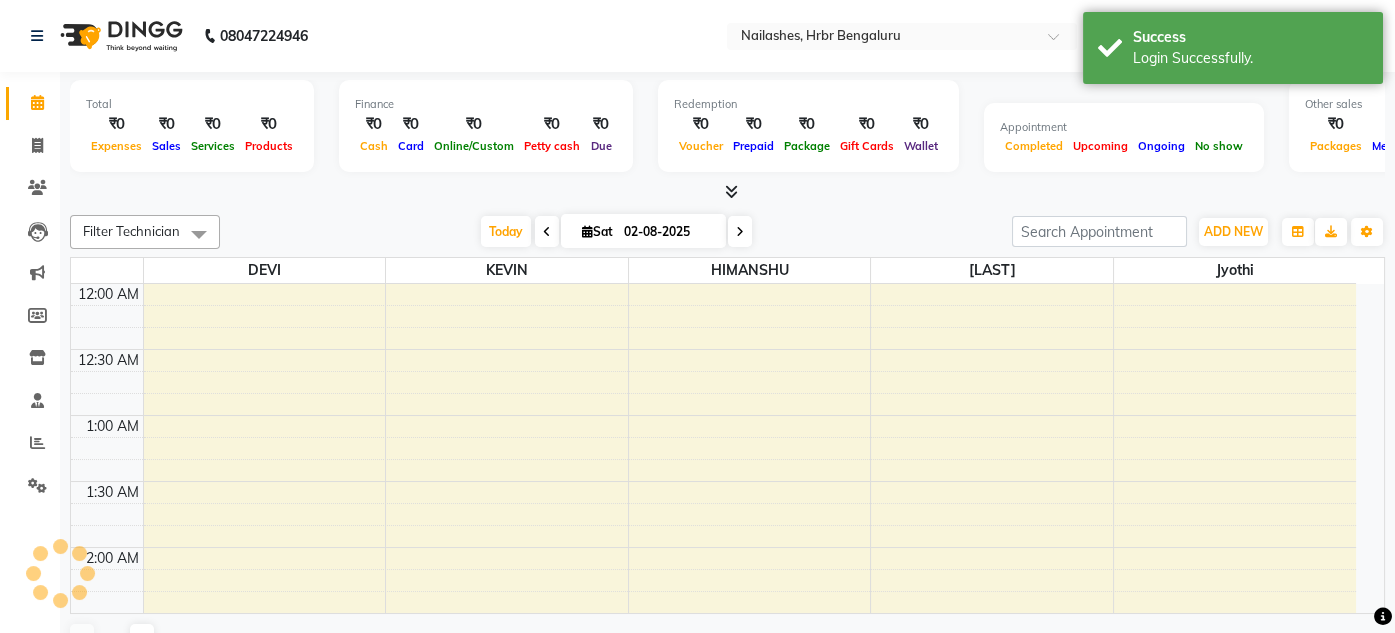 select on "en" 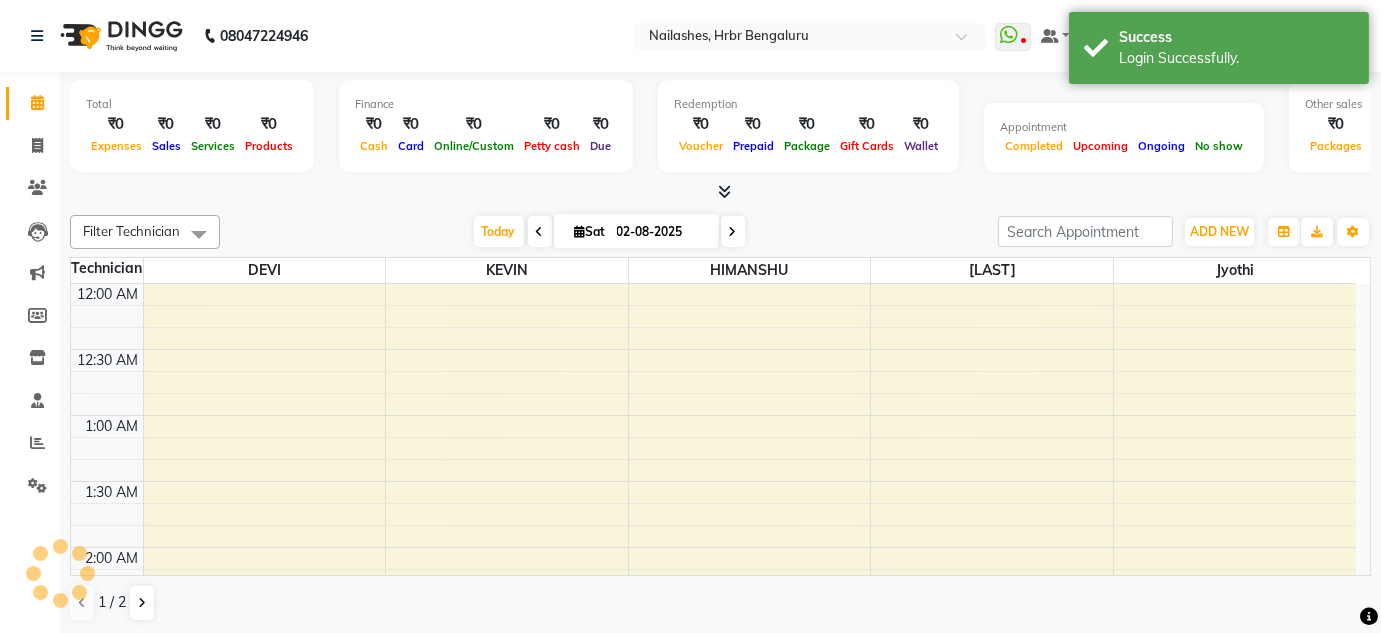 scroll, scrollTop: 783, scrollLeft: 0, axis: vertical 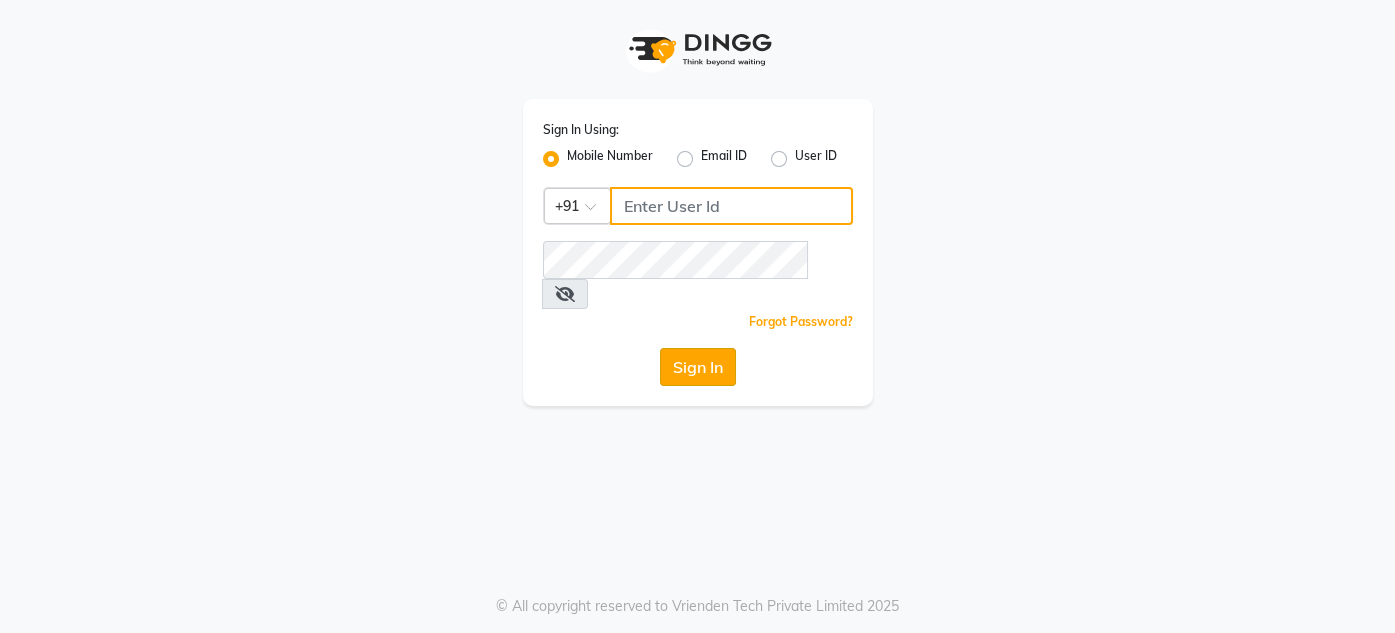 type on "[PHONE]" 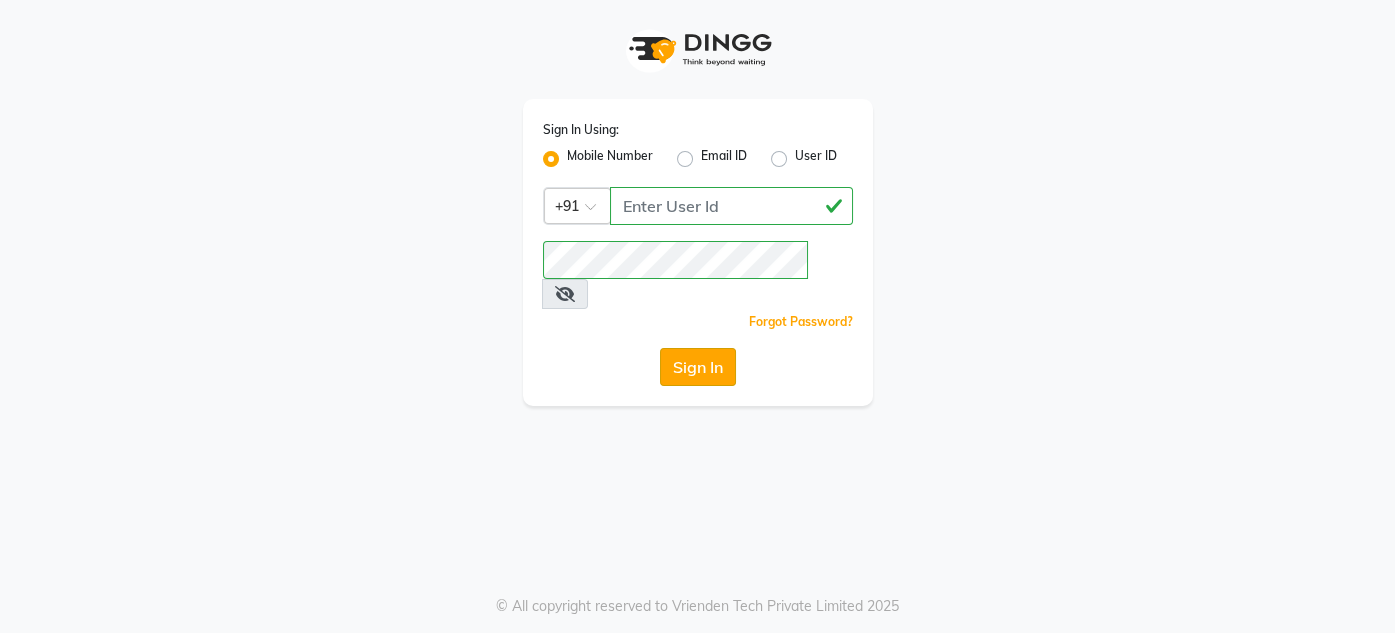 click on "Sign In" 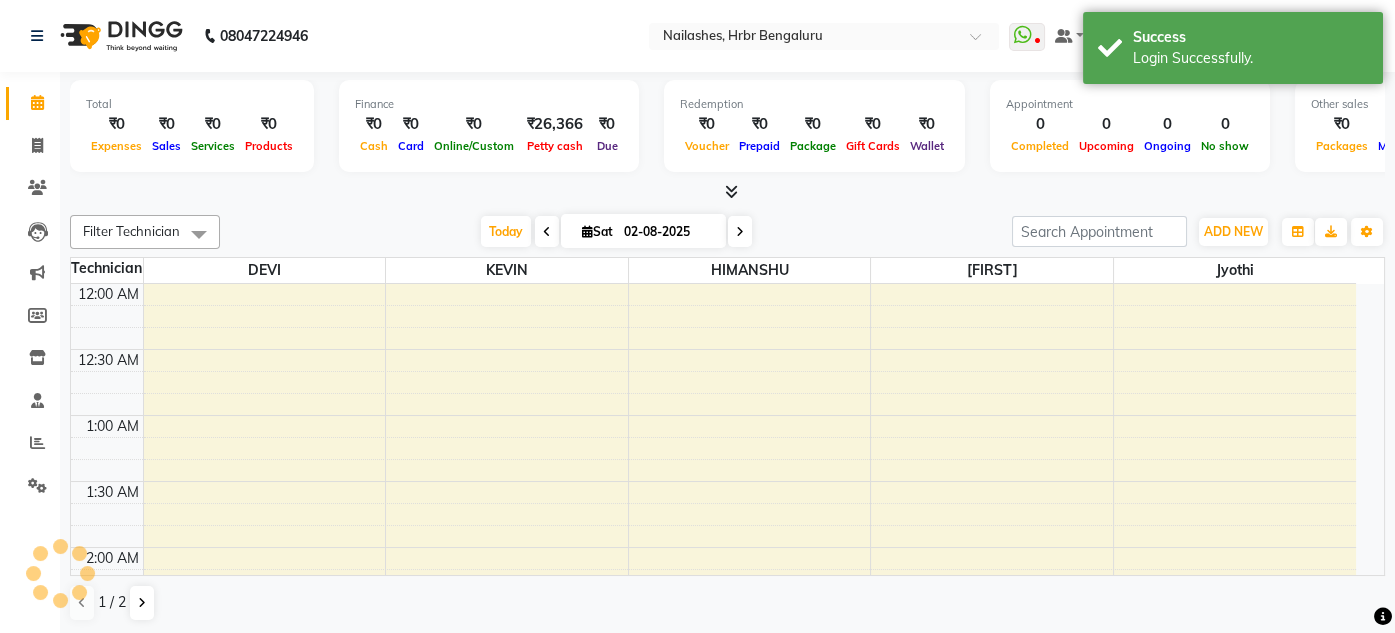 select on "en" 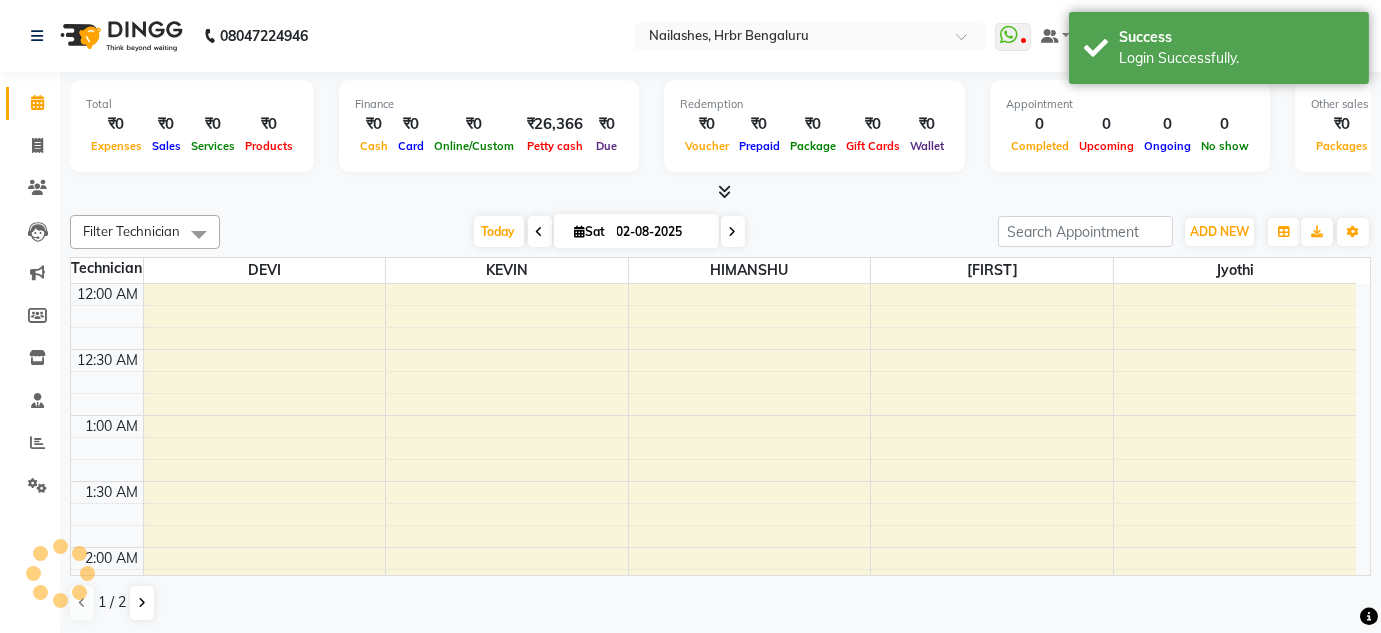 scroll, scrollTop: 783, scrollLeft: 0, axis: vertical 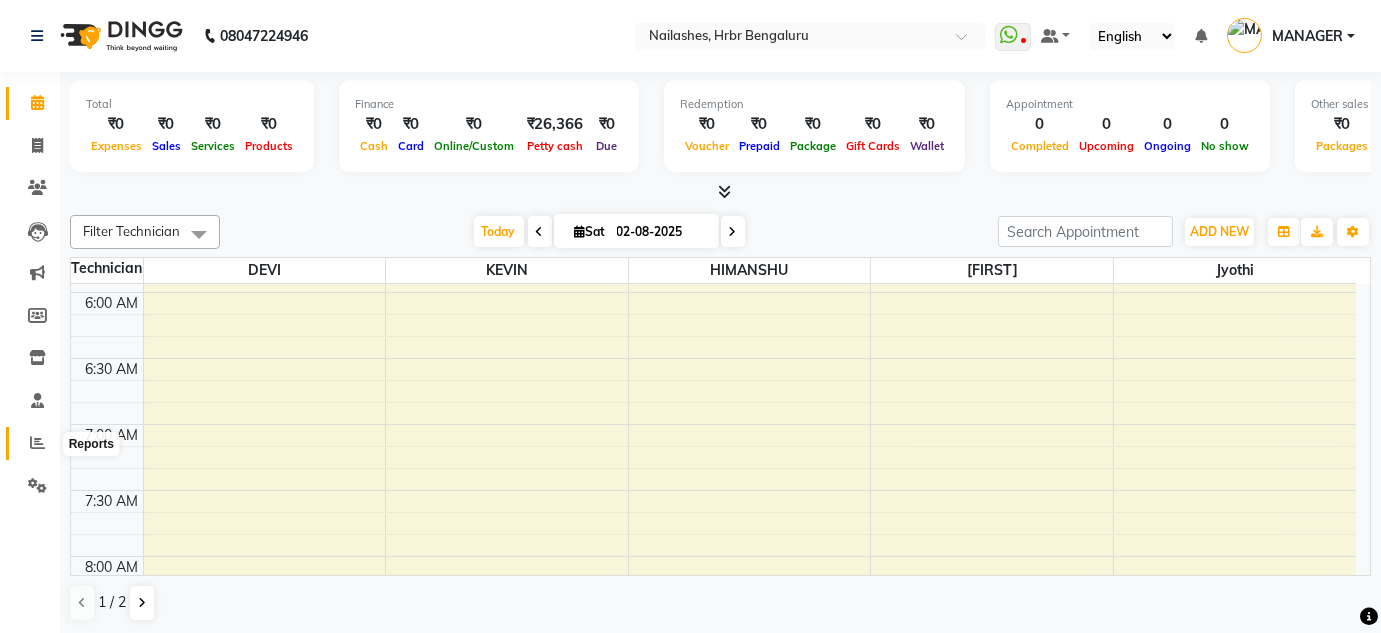 click 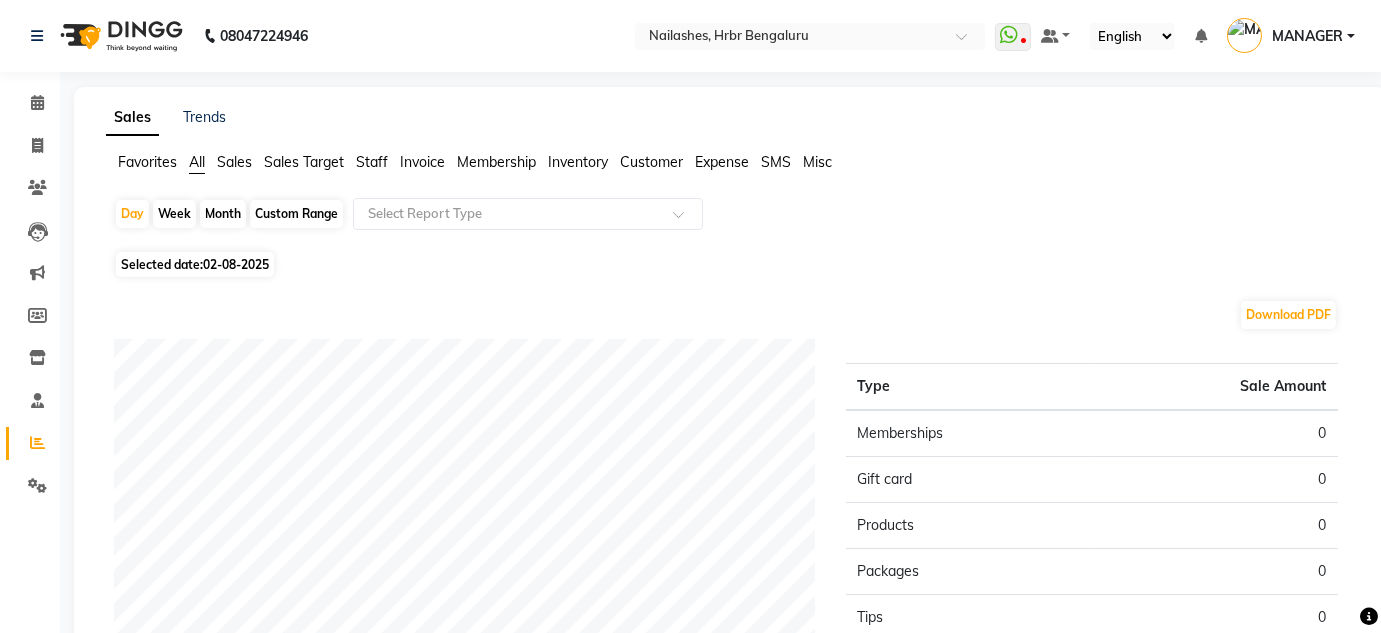 click on "Staff" 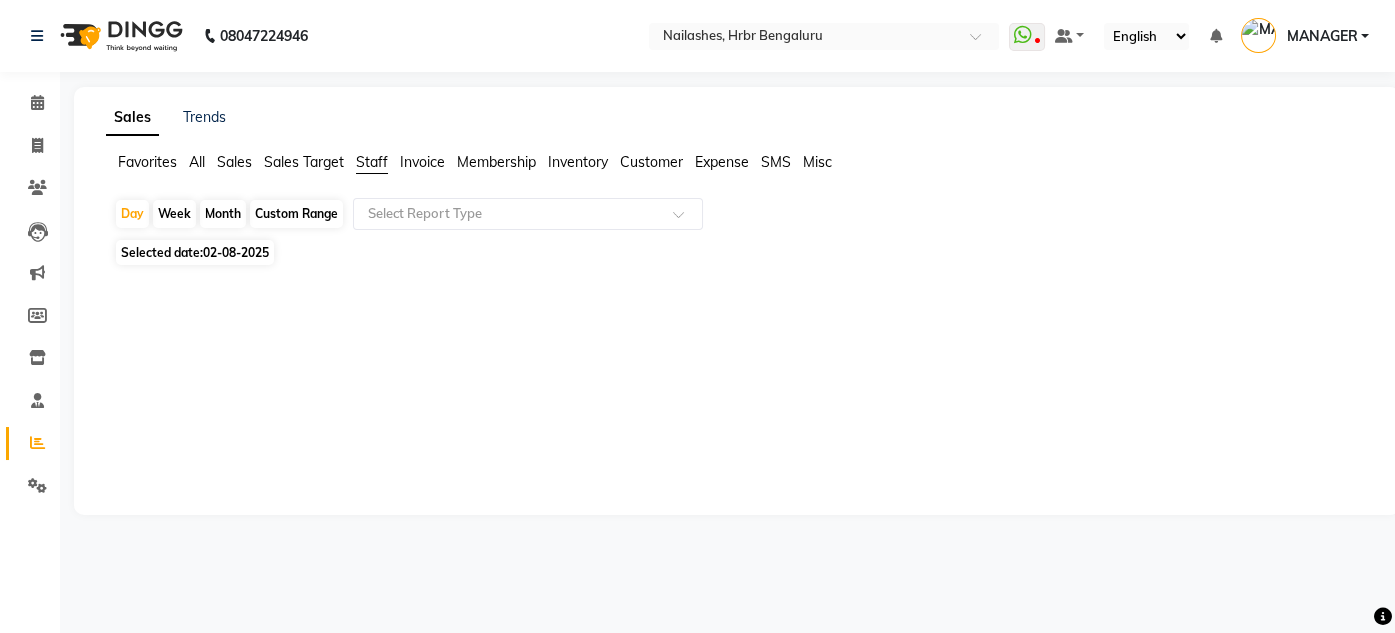 click on "Selected date:  02-08-2025" 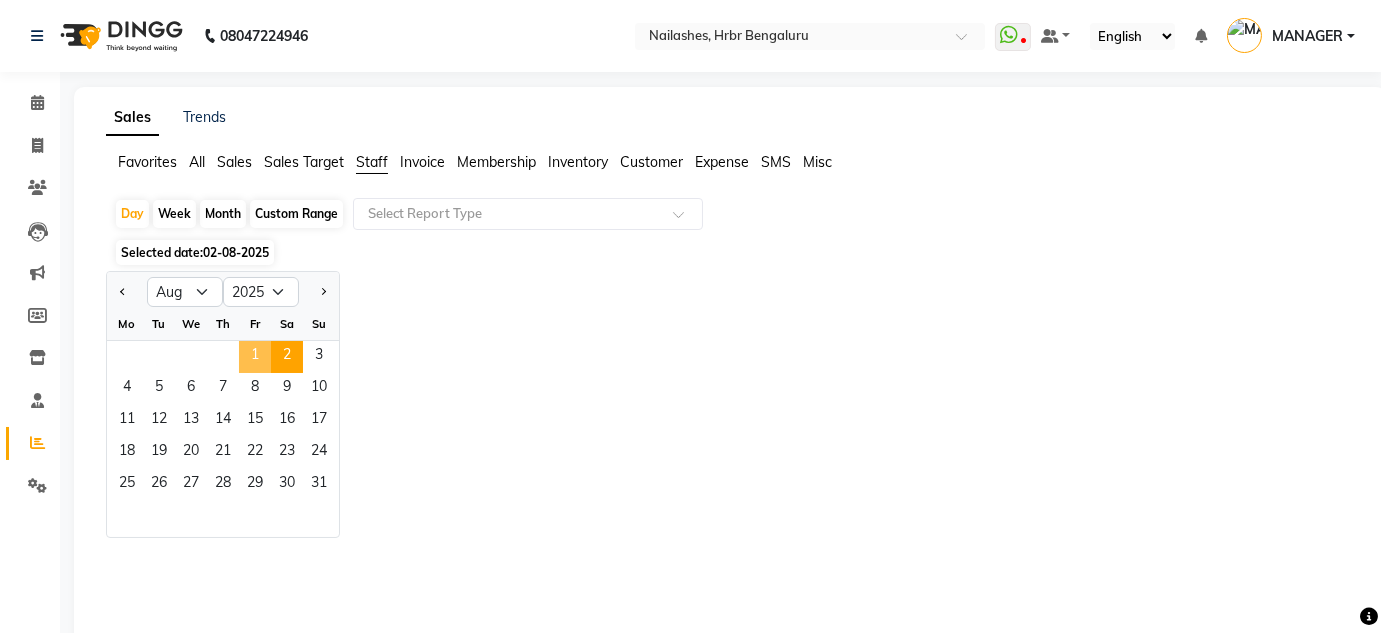 click on "1" 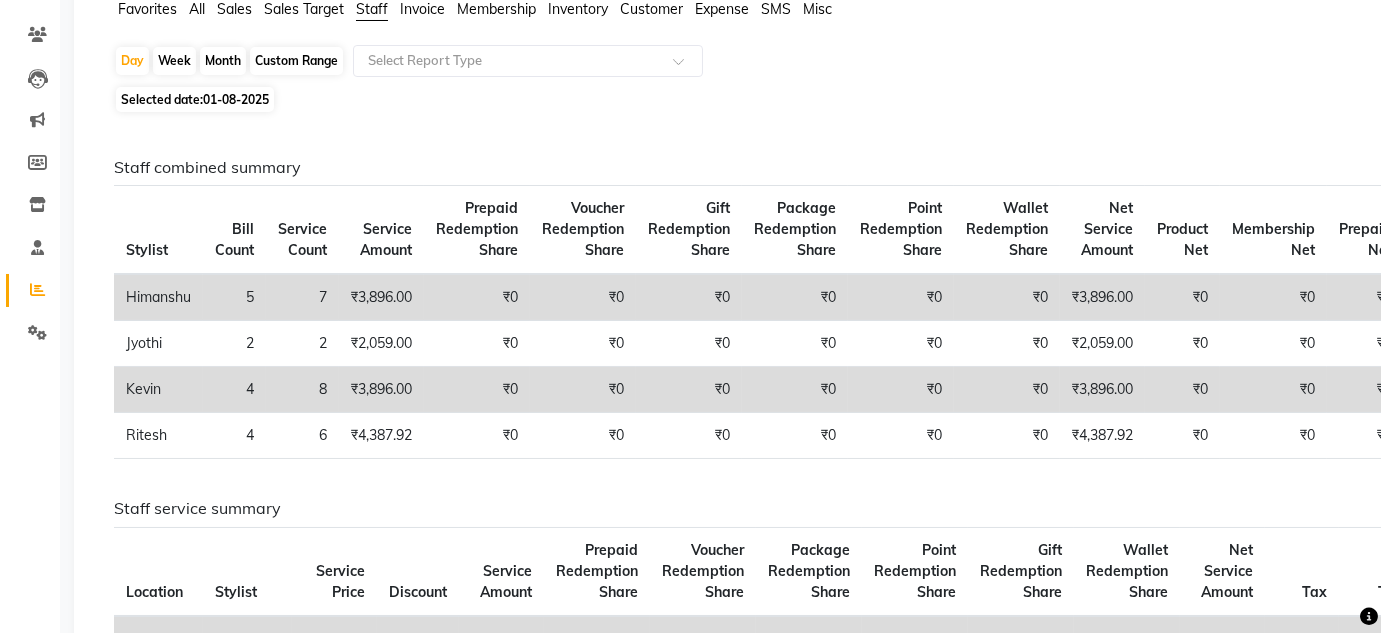 scroll, scrollTop: 155, scrollLeft: 0, axis: vertical 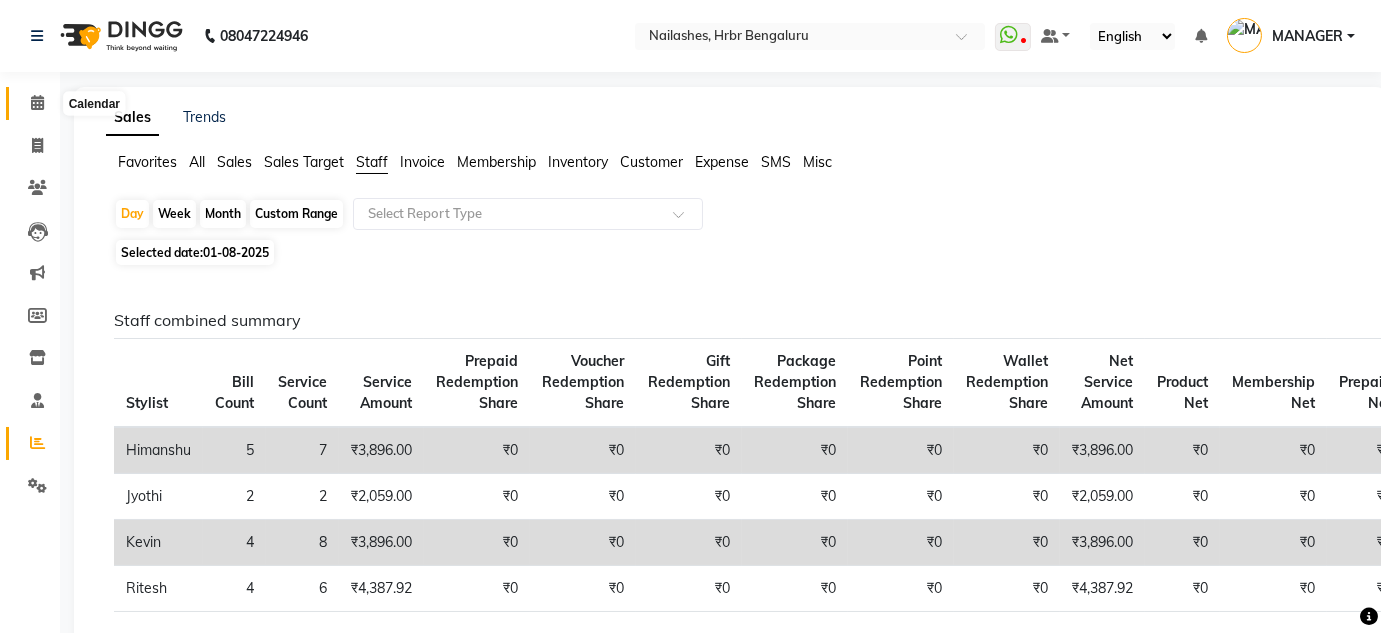 click 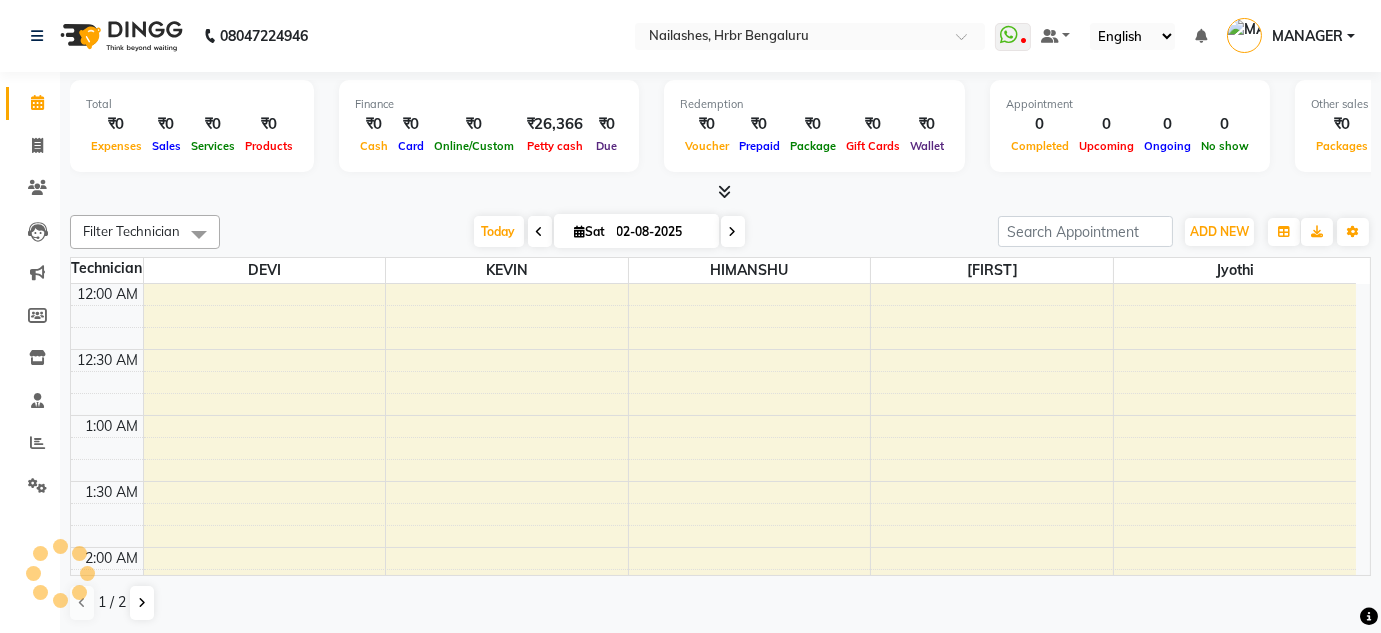 scroll, scrollTop: 783, scrollLeft: 0, axis: vertical 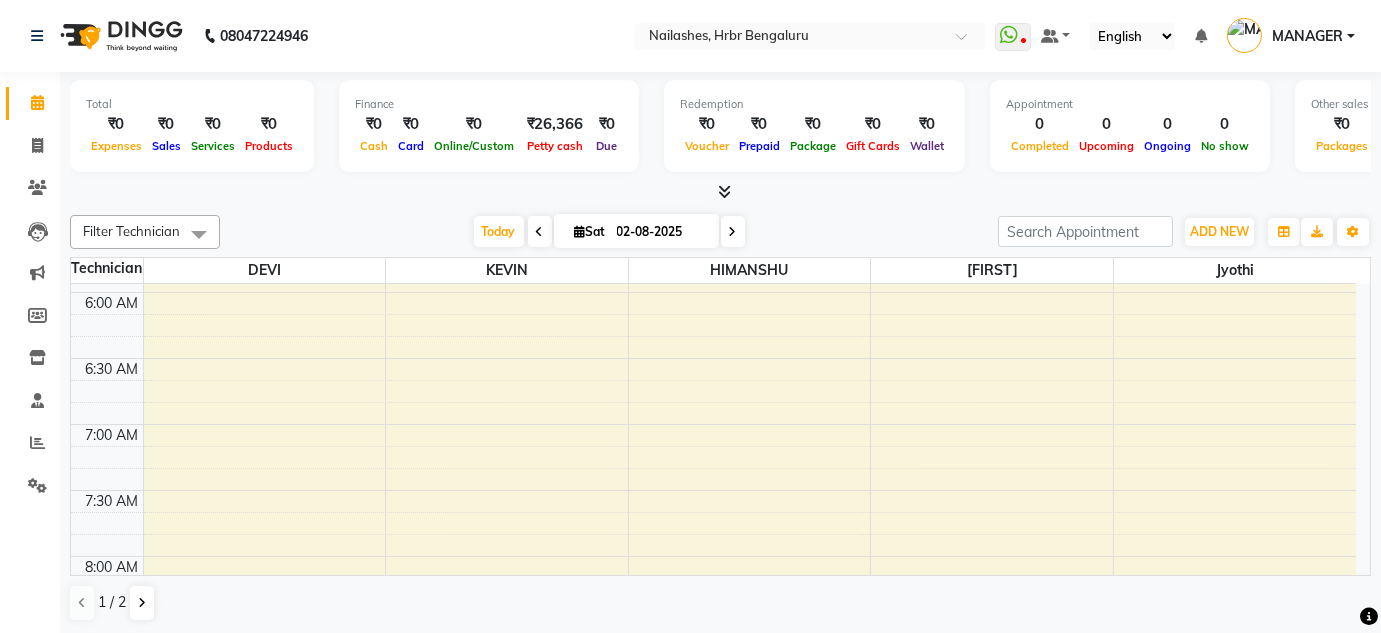 click at bounding box center (724, 191) 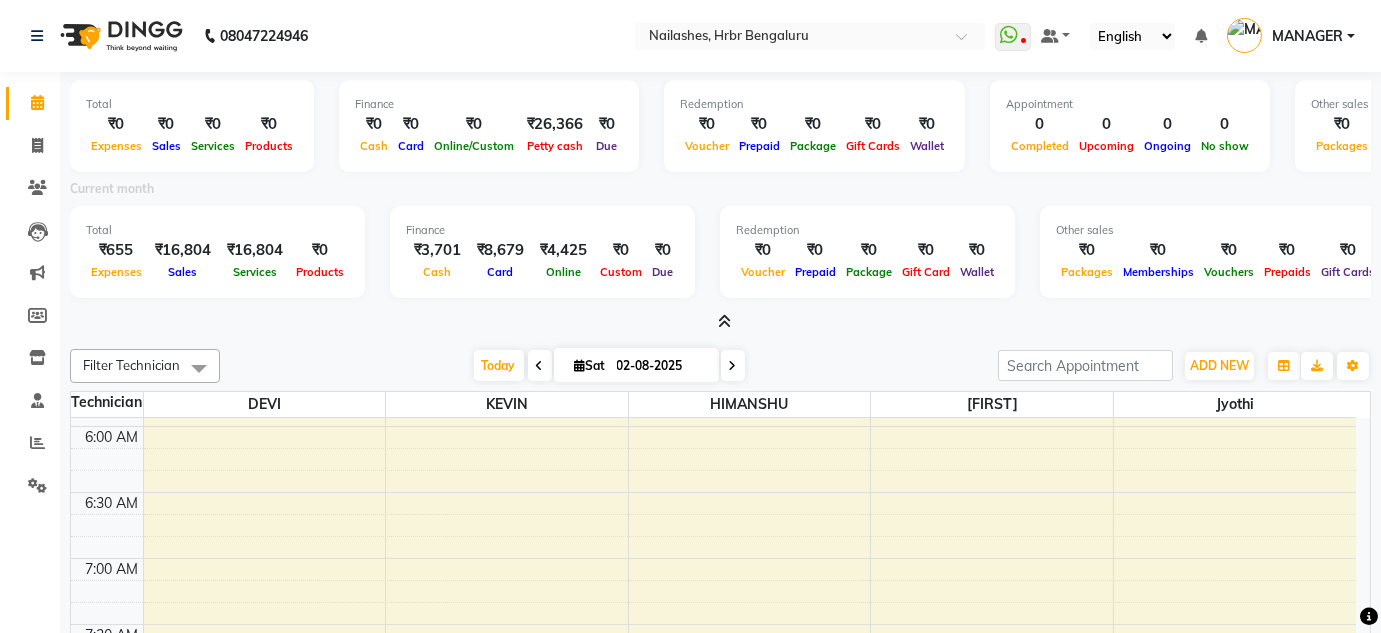 click at bounding box center (724, 321) 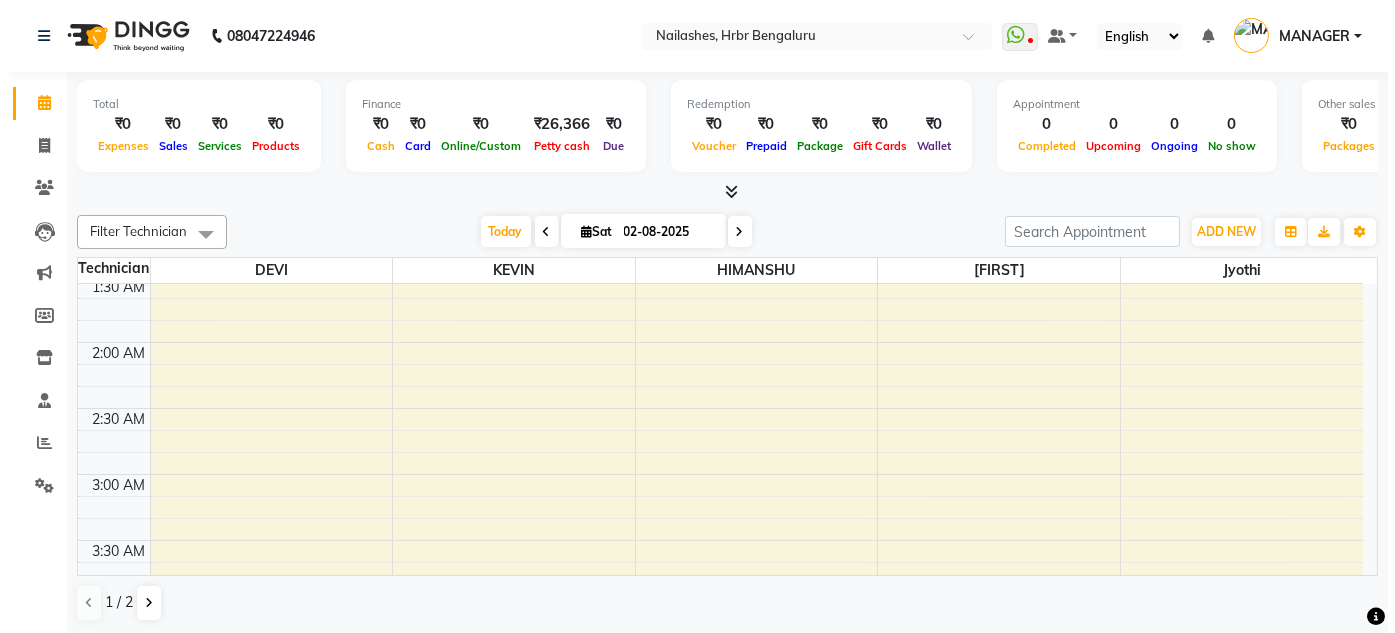 scroll, scrollTop: 0, scrollLeft: 0, axis: both 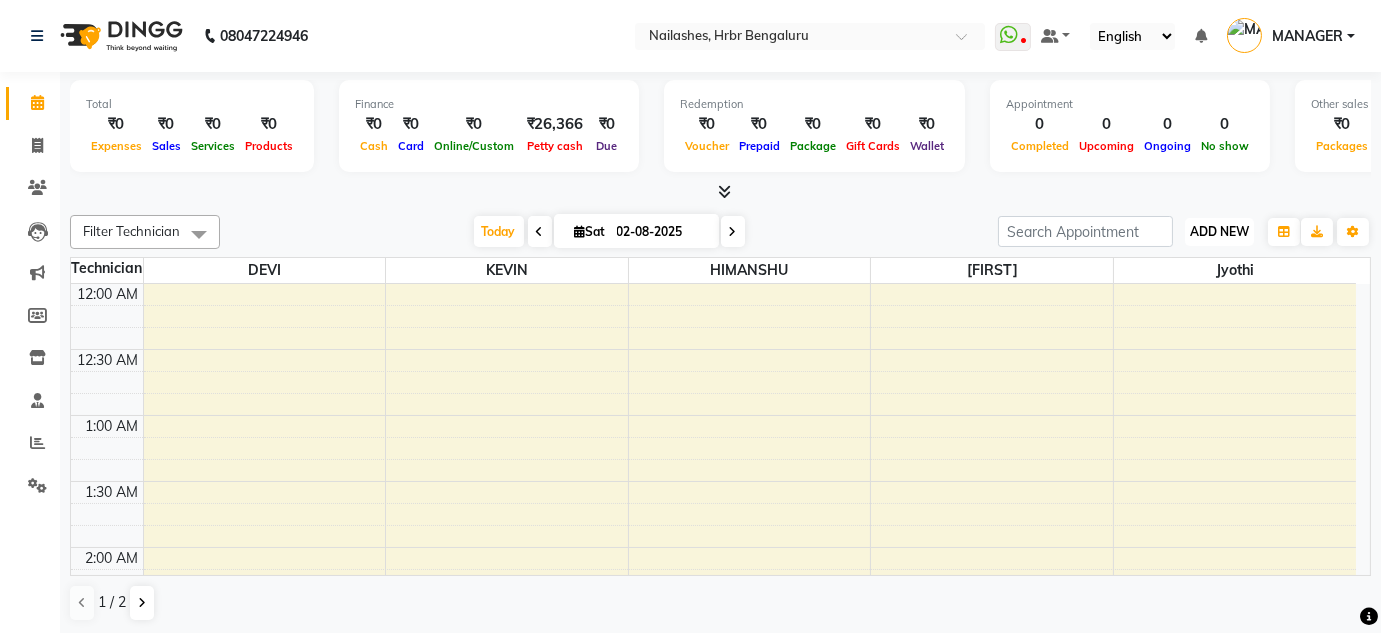 click on "ADD NEW" at bounding box center (1219, 231) 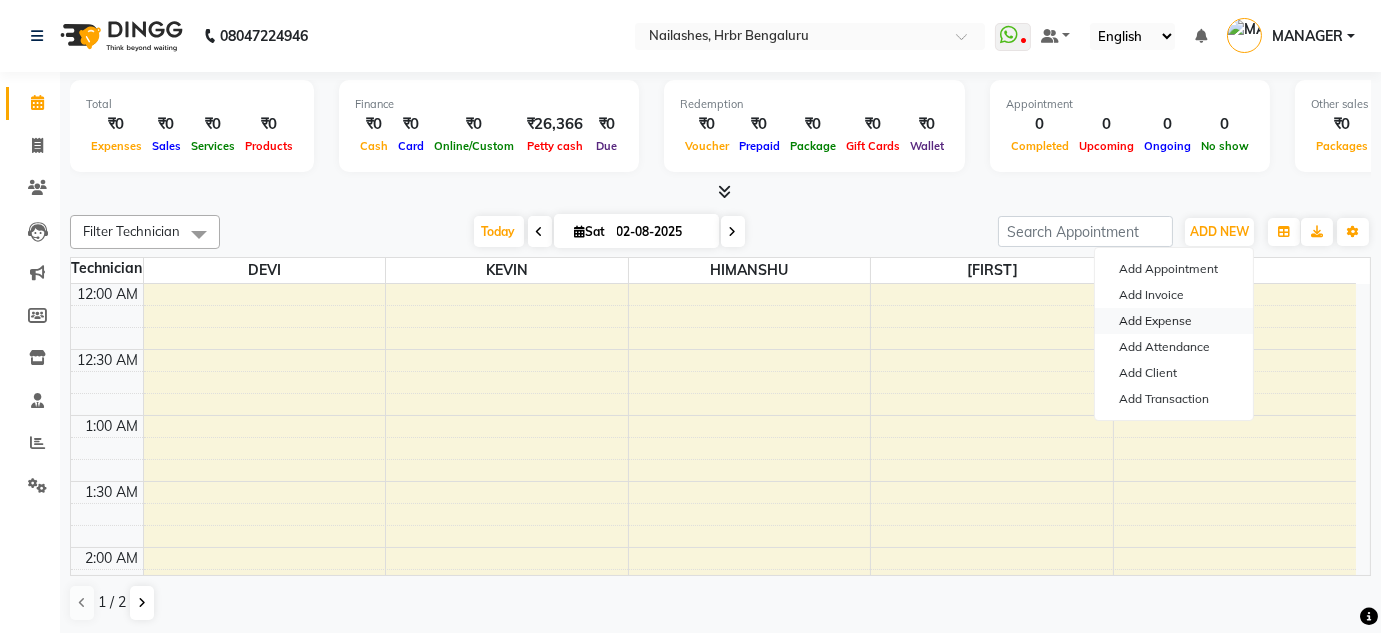 click on "Add Expense" at bounding box center (1174, 321) 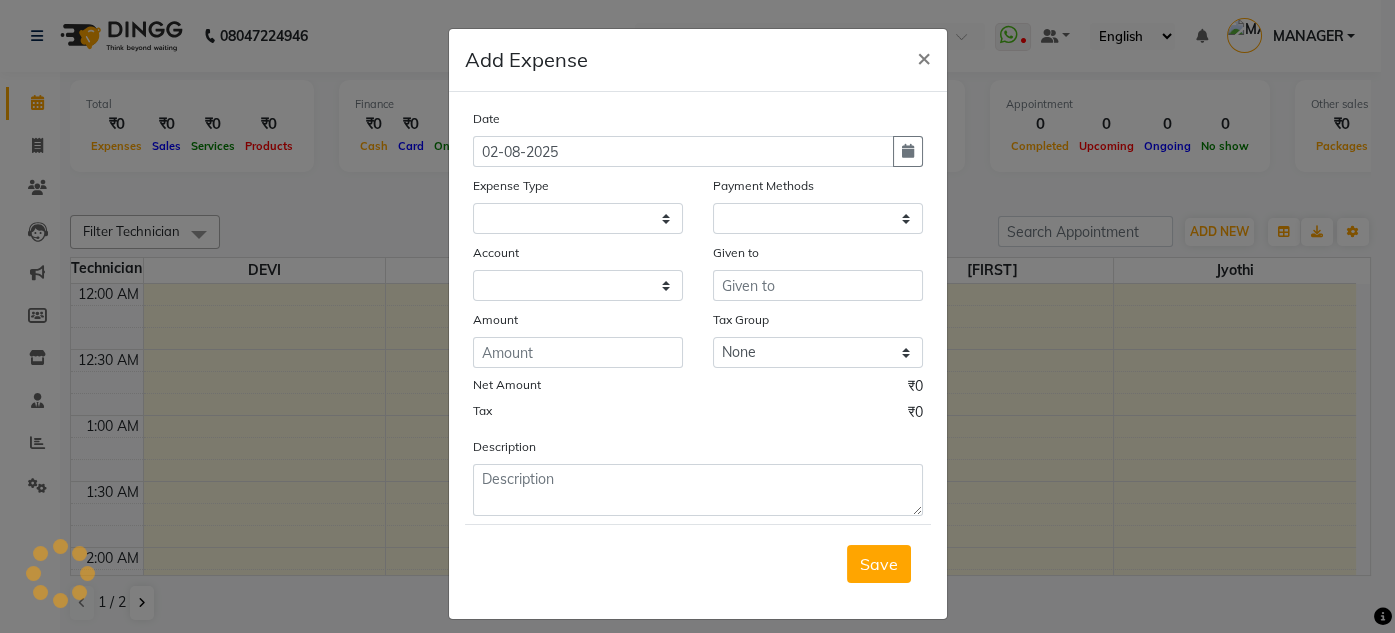 select 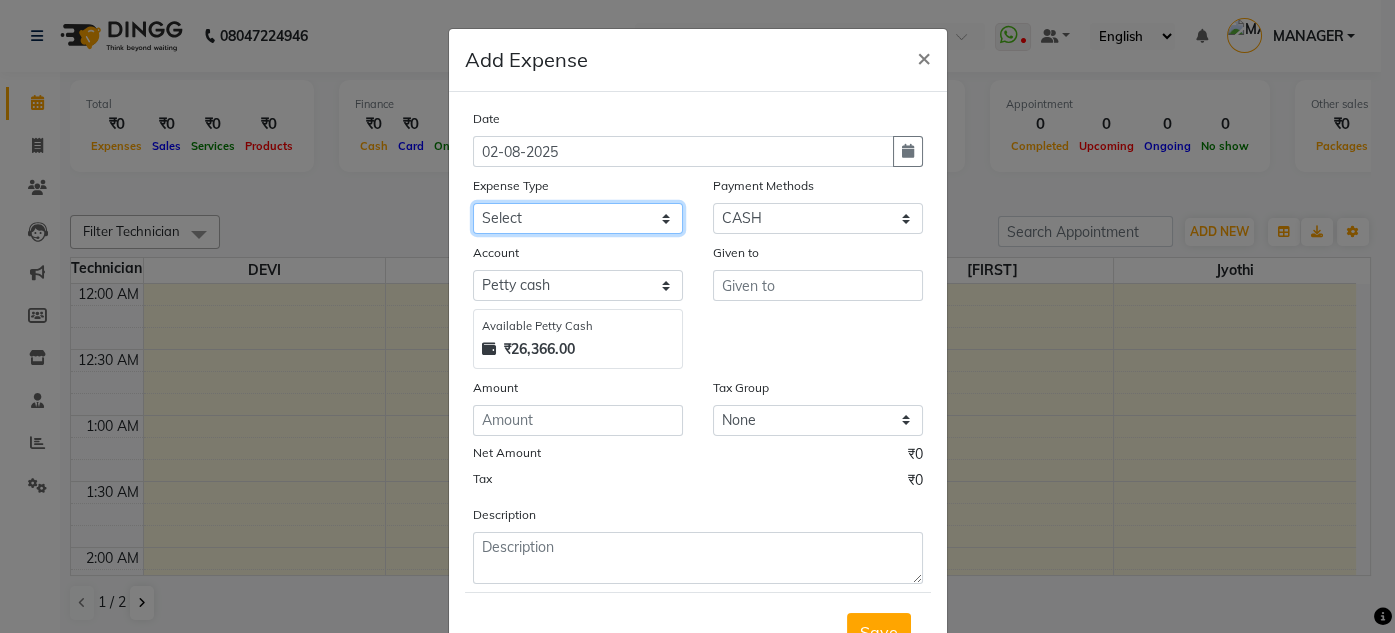 click on "Select acetone Advance Salary bank deposite BBMP Beauty products Bed charges BIRTHDAY CAKE Bonus Carpenter CASH EXPENSE VOUCHER Cash handover chocolate for store cleaning things Client Refreshment coconut water for clients COFFEE coffee cup coffee powder Commission Conveyance Cotton Courier decoration Diesel for generator Donation Drinking Water Electricity Eyelashes return Face mask floor cleaner flowers daily garbage generator diesel green tea GST handover HANDWASH House Keeping Material House keeping Salary Incentive Internet Bill juice LAUNDRY Maintainance Marketing Medical Membership Milk Milk miscelleneous Naturals salon NEWSPAPER O T Other Pantry PETROL Phone Bill Plants plumber pooja items Porter priest Product Purchase product return Product sale puja items RAPIDO Refund Rent Shop Rent Staff Accommodation Royalty Salary Staff cab charges Staff dinner Staff Flight Ticket Staff  Hiring from another Branch Staff Snacks Stationary STORE OPENING CHARGE sugar sweets TEAM DINNER TIPS Tissue Transgender" 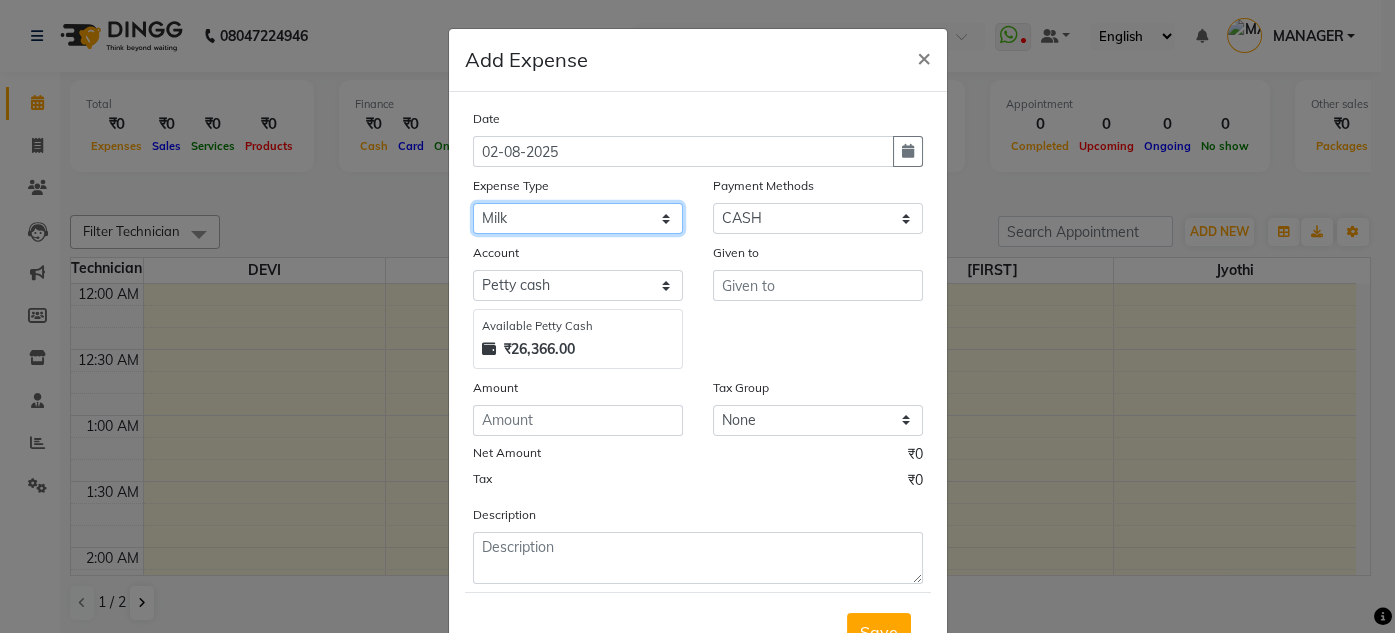 click on "Select acetone Advance Salary bank deposite BBMP Beauty products Bed charges BIRTHDAY CAKE Bonus Carpenter CASH EXPENSE VOUCHER Cash handover chocolate for store cleaning things Client Refreshment coconut water for clients COFFEE coffee cup coffee powder Commission Conveyance Cotton Courier decoration Diesel for generator Donation Drinking Water Electricity Eyelashes return Face mask floor cleaner flowers daily garbage generator diesel green tea GST handover HANDWASH House Keeping Material House keeping Salary Incentive Internet Bill juice LAUNDRY Maintainance Marketing Medical Membership Milk Milk miscelleneous Naturals salon NEWSPAPER O T Other Pantry PETROL Phone Bill Plants plumber pooja items Porter priest Product Purchase product return Product sale puja items RAPIDO Refund Rent Shop Rent Staff Accommodation Royalty Salary Staff cab charges Staff dinner Staff Flight Ticket Staff  Hiring from another Branch Staff Snacks Stationary STORE OPENING CHARGE sugar sweets TEAM DINNER TIPS Tissue Transgender" 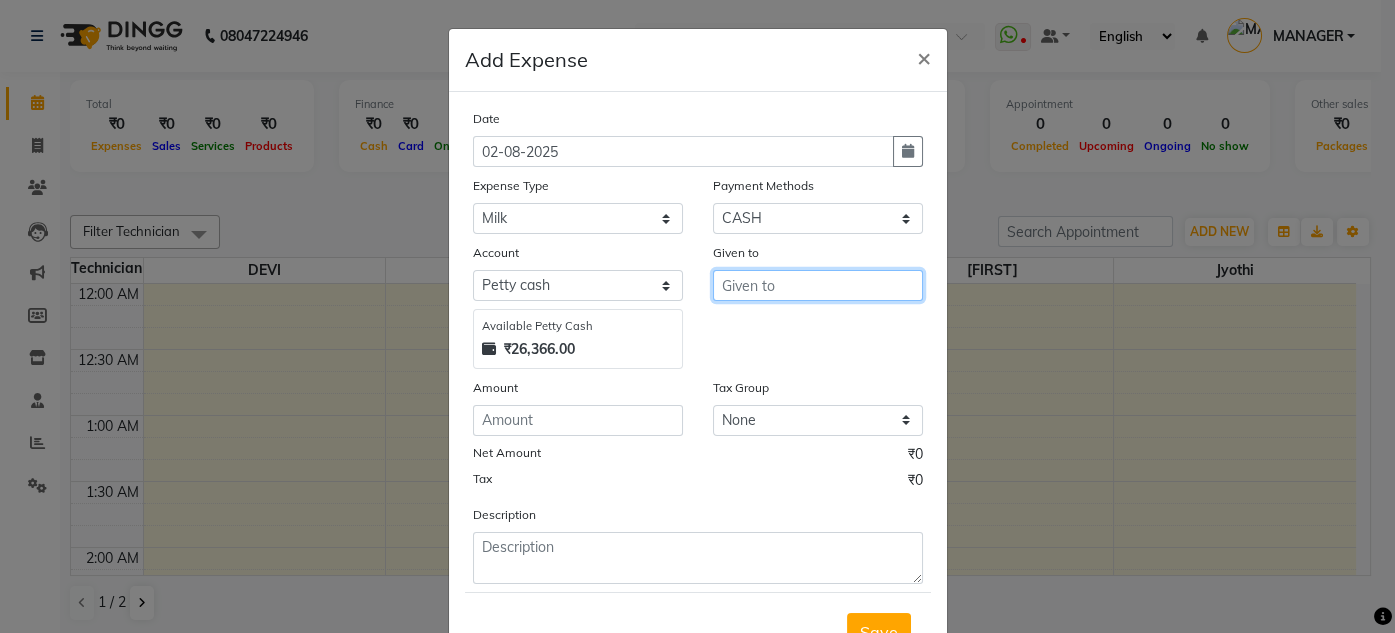 click at bounding box center [818, 285] 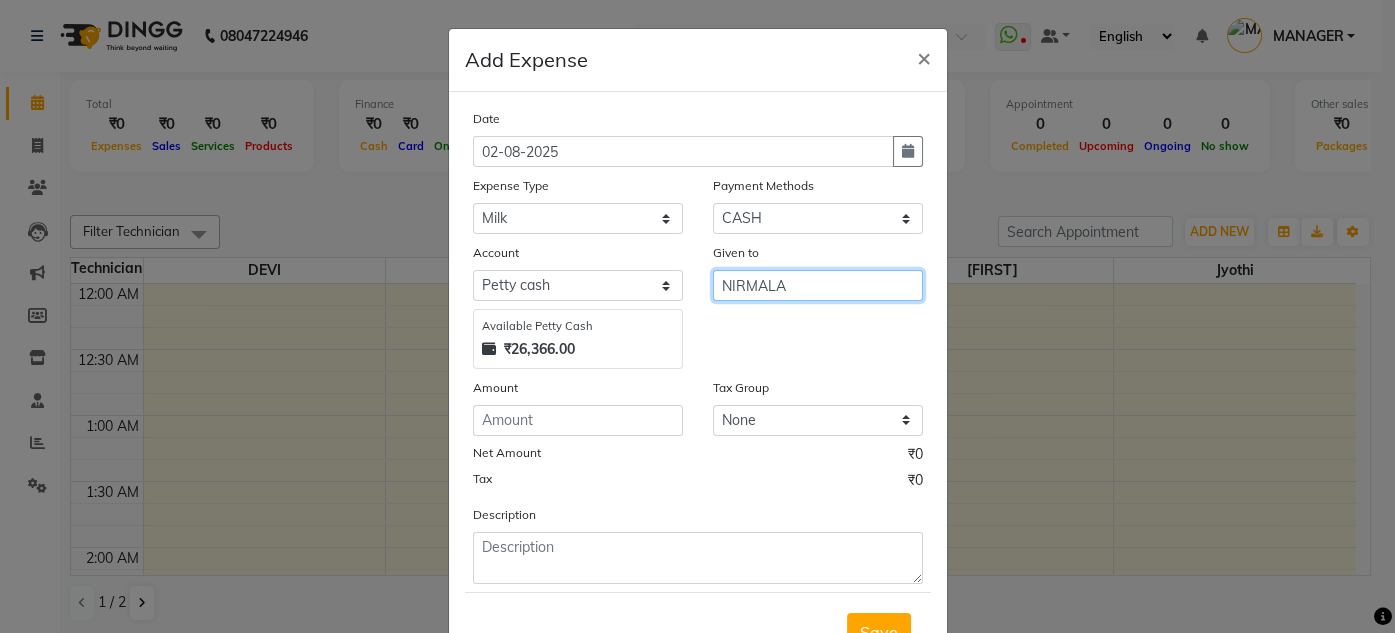type on "NIRMALA" 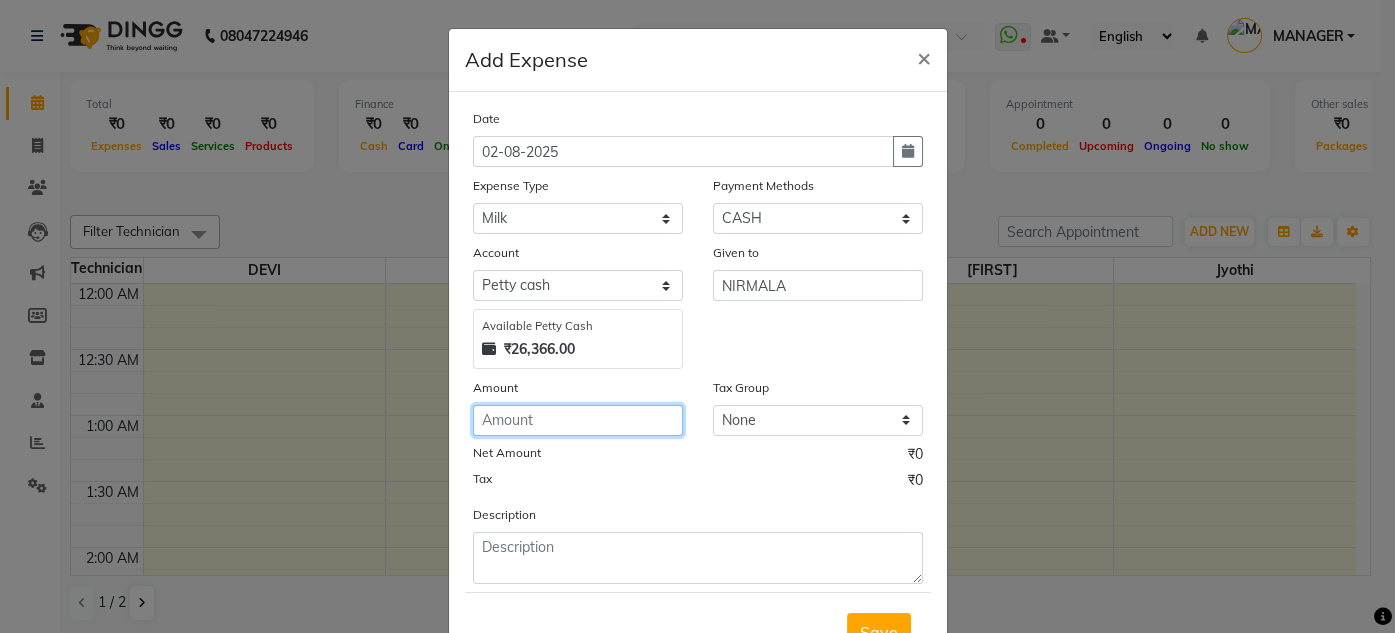 click 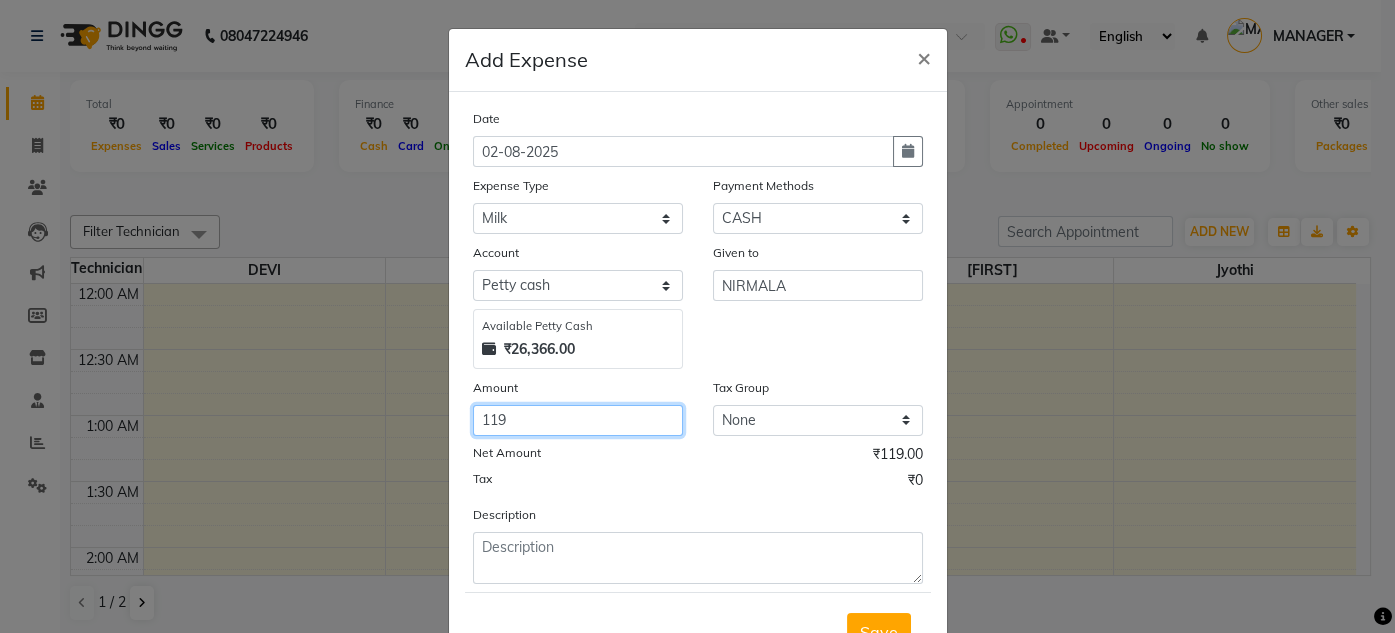 type on "119" 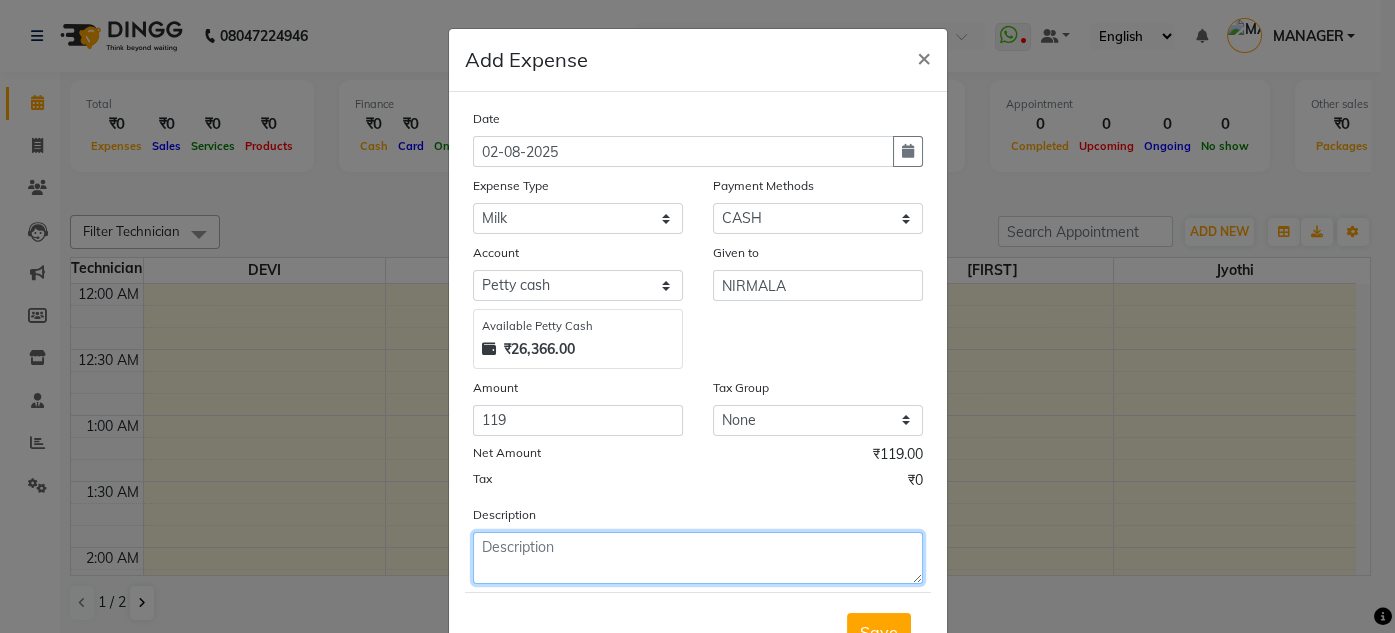 click 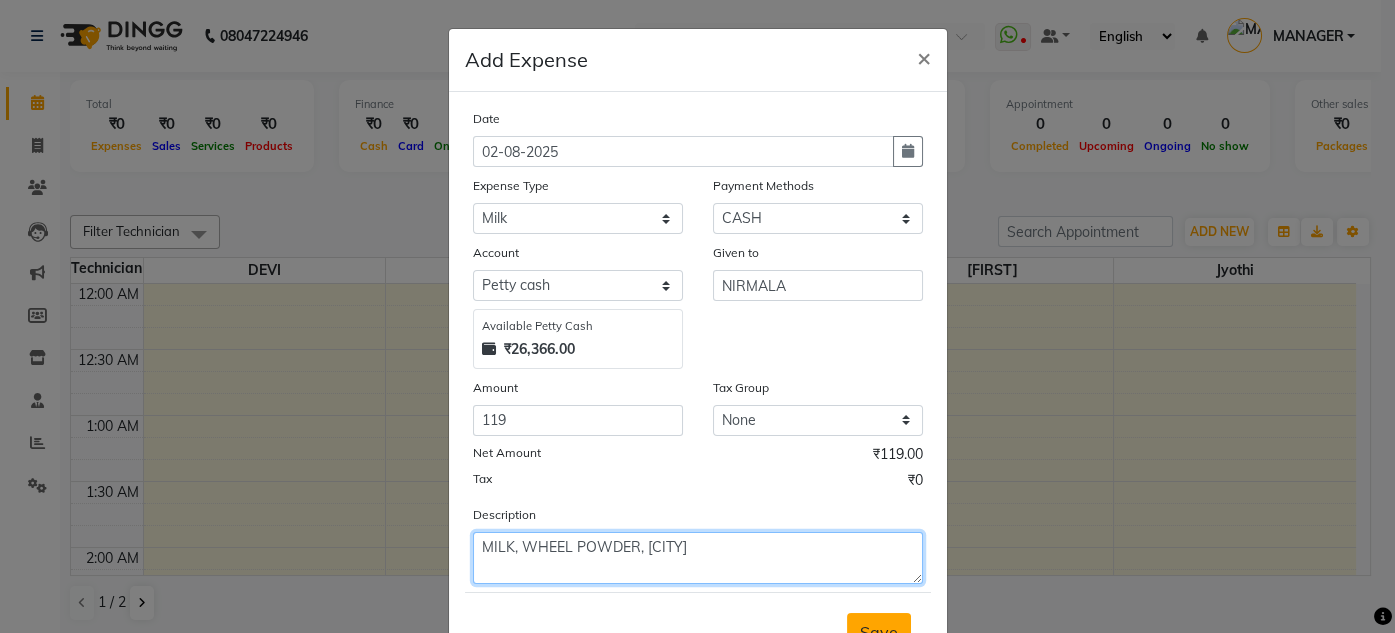 type on "MILK, WHEEL POWDER, [CITY]" 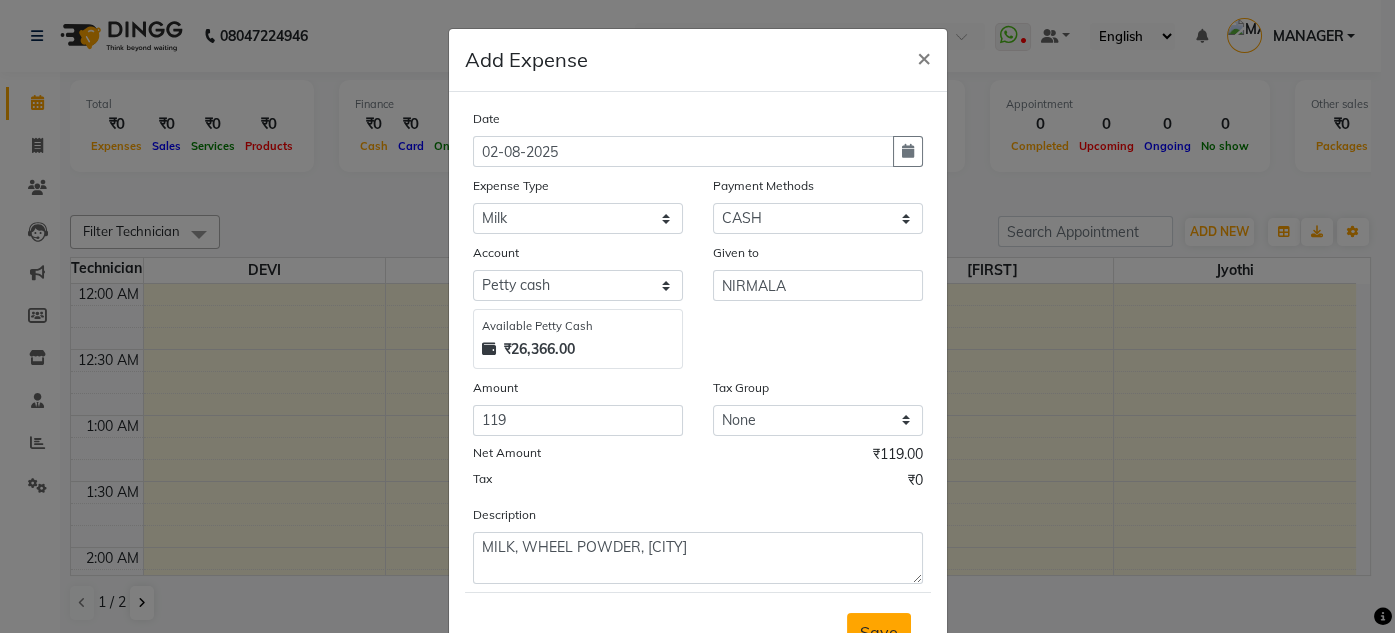 click on "Save" at bounding box center (879, 632) 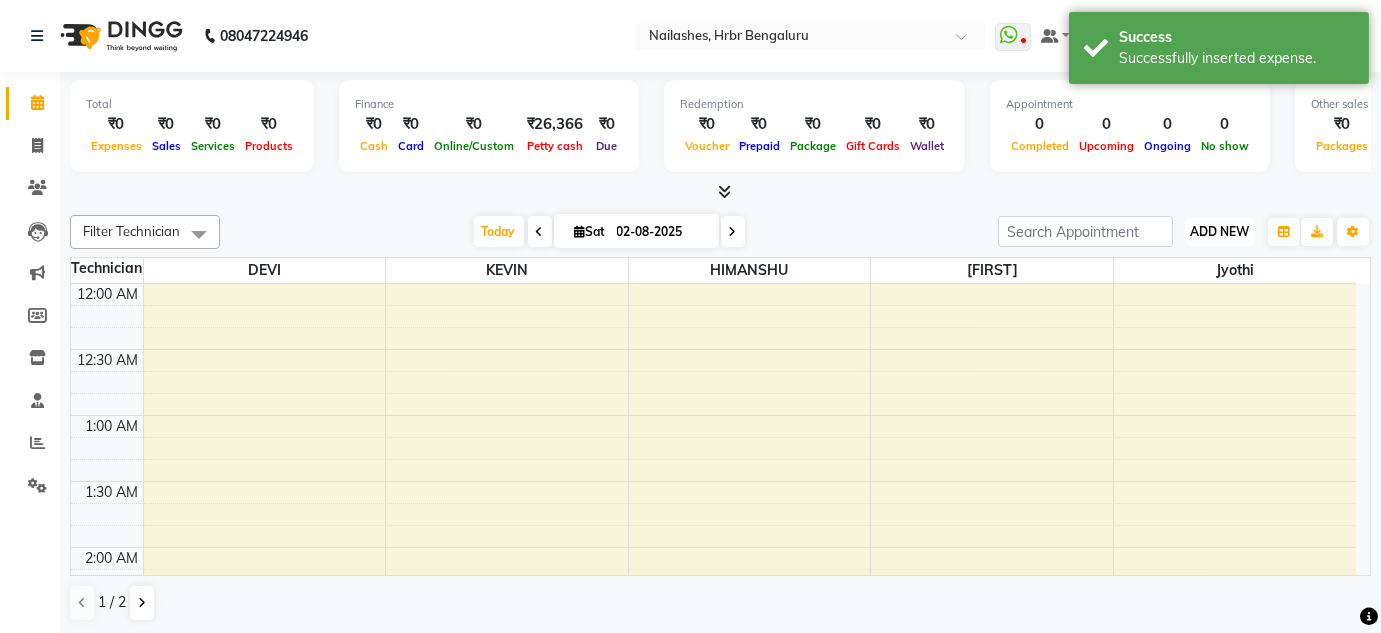 click on "ADD NEW" at bounding box center (1219, 231) 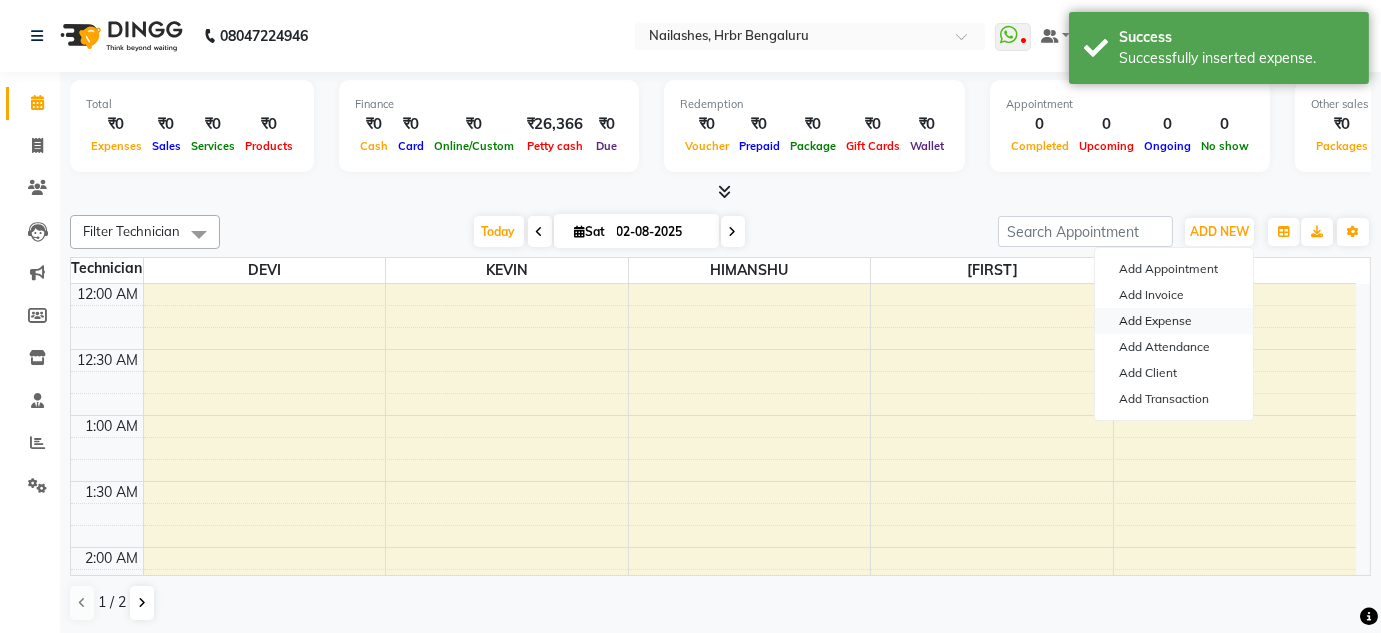 click on "Add Expense" at bounding box center [1174, 321] 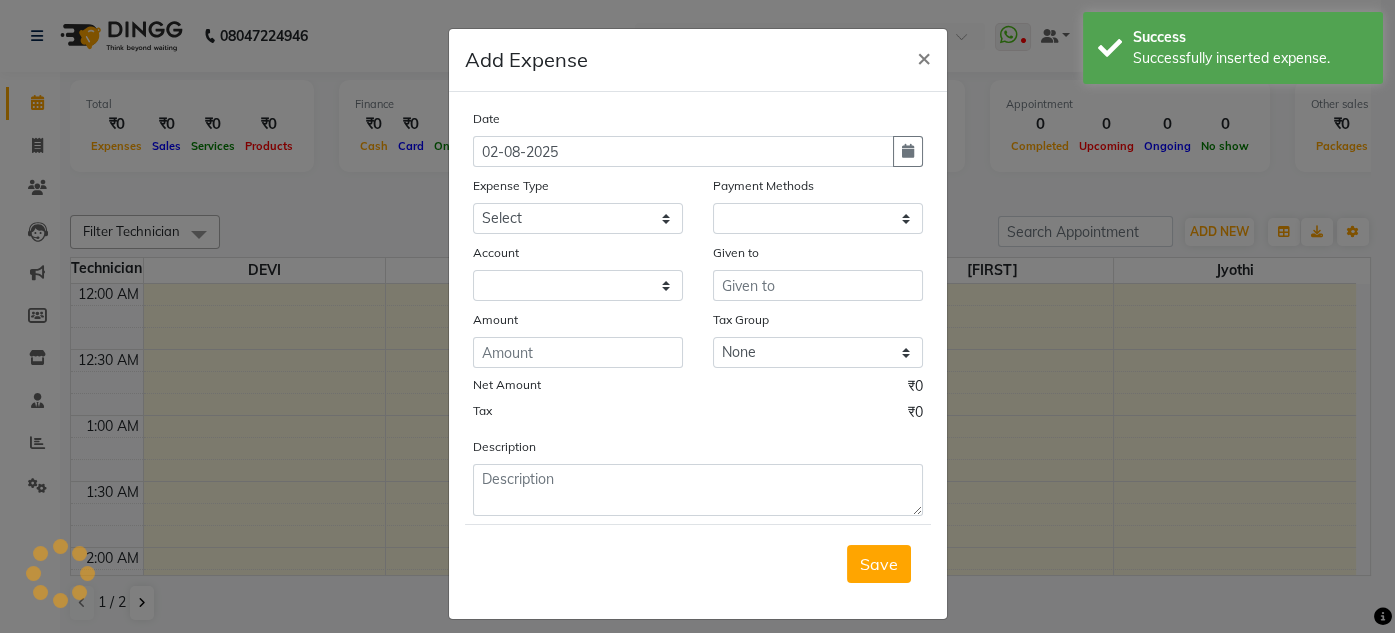 select on "1" 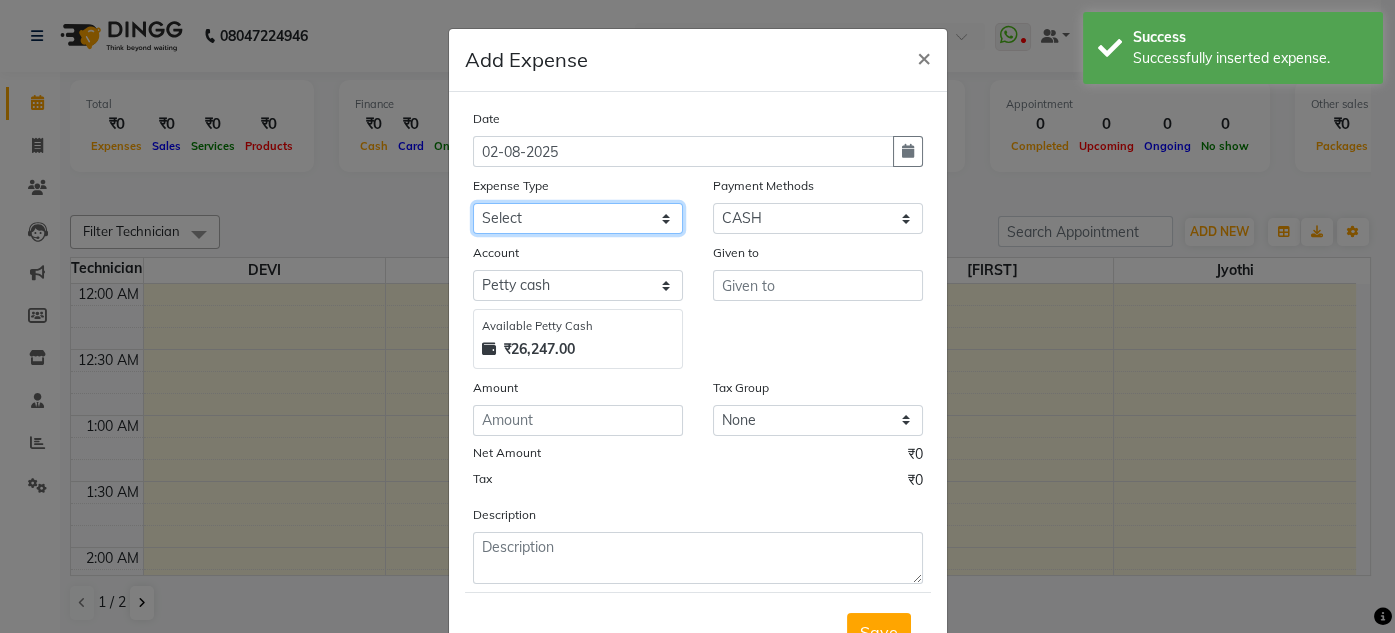click on "Select acetone Advance Salary bank deposite BBMP Beauty products Bed charges BIRTHDAY CAKE Bonus Carpenter CASH EXPENSE VOUCHER Cash handover chocolate for store cleaning things Client Refreshment coconut water for clients COFFEE coffee cup coffee powder Commission Conveyance Cotton Courier decoration Diesel for generator Donation Drinking Water Electricity Eyelashes return Face mask floor cleaner flowers daily garbage generator diesel green tea GST handover HANDWASH House Keeping Material House keeping Salary Incentive Internet Bill juice LAUNDRY Maintainance Marketing Medical Membership Milk Milk miscelleneous Naturals salon NEWSPAPER O T Other Pantry PETROL Phone Bill Plants plumber pooja items Porter priest Product Purchase product return Product sale puja items RAPIDO Refund Rent Shop Rent Staff Accommodation Royalty Salary Staff cab charges Staff dinner Staff Flight Ticket Staff  Hiring from another Branch Staff Snacks Stationary STORE OPENING CHARGE sugar sweets TEAM DINNER TIPS Tissue Transgender" 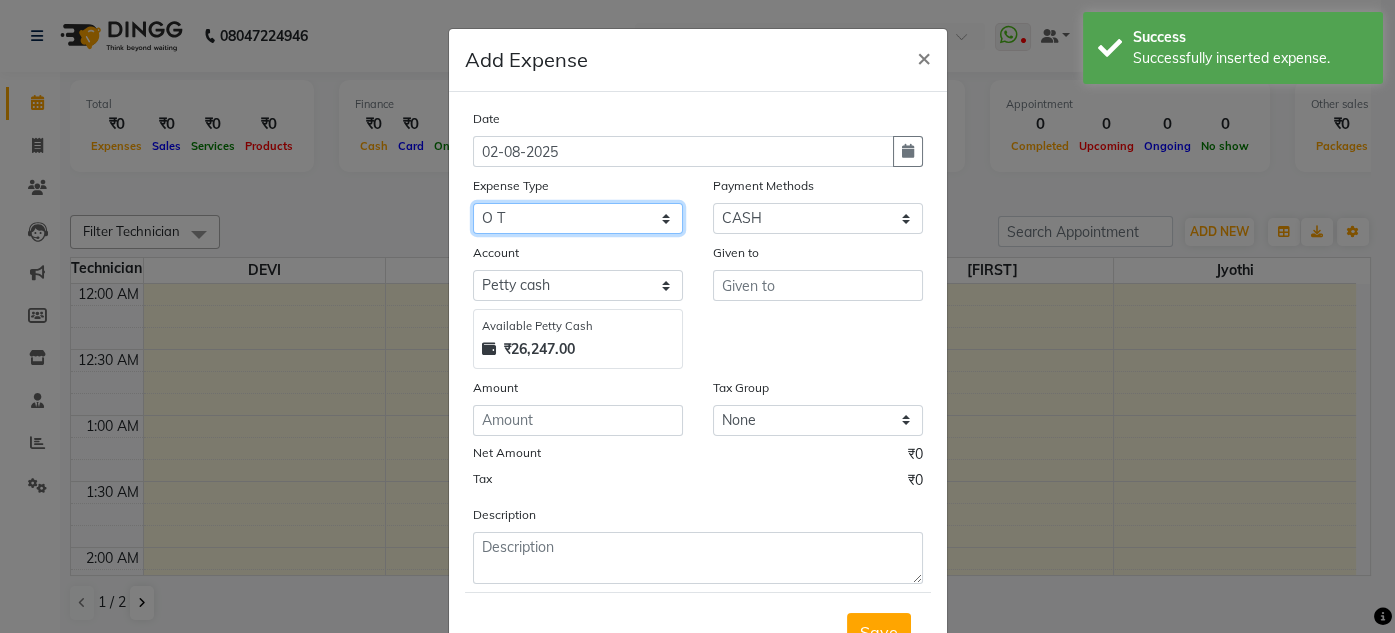 click on "Select acetone Advance Salary bank deposite BBMP Beauty products Bed charges BIRTHDAY CAKE Bonus Carpenter CASH EXPENSE VOUCHER Cash handover chocolate for store cleaning things Client Refreshment coconut water for clients COFFEE coffee cup coffee powder Commission Conveyance Cotton Courier decoration Diesel for generator Donation Drinking Water Electricity Eyelashes return Face mask floor cleaner flowers daily garbage generator diesel green tea GST handover HANDWASH House Keeping Material House keeping Salary Incentive Internet Bill juice LAUNDRY Maintainance Marketing Medical Membership Milk Milk miscelleneous Naturals salon NEWSPAPER O T Other Pantry PETROL Phone Bill Plants plumber pooja items Porter priest Product Purchase product return Product sale puja items RAPIDO Refund Rent Shop Rent Staff Accommodation Royalty Salary Staff cab charges Staff dinner Staff Flight Ticket Staff  Hiring from another Branch Staff Snacks Stationary STORE OPENING CHARGE sugar sweets TEAM DINNER TIPS Tissue Transgender" 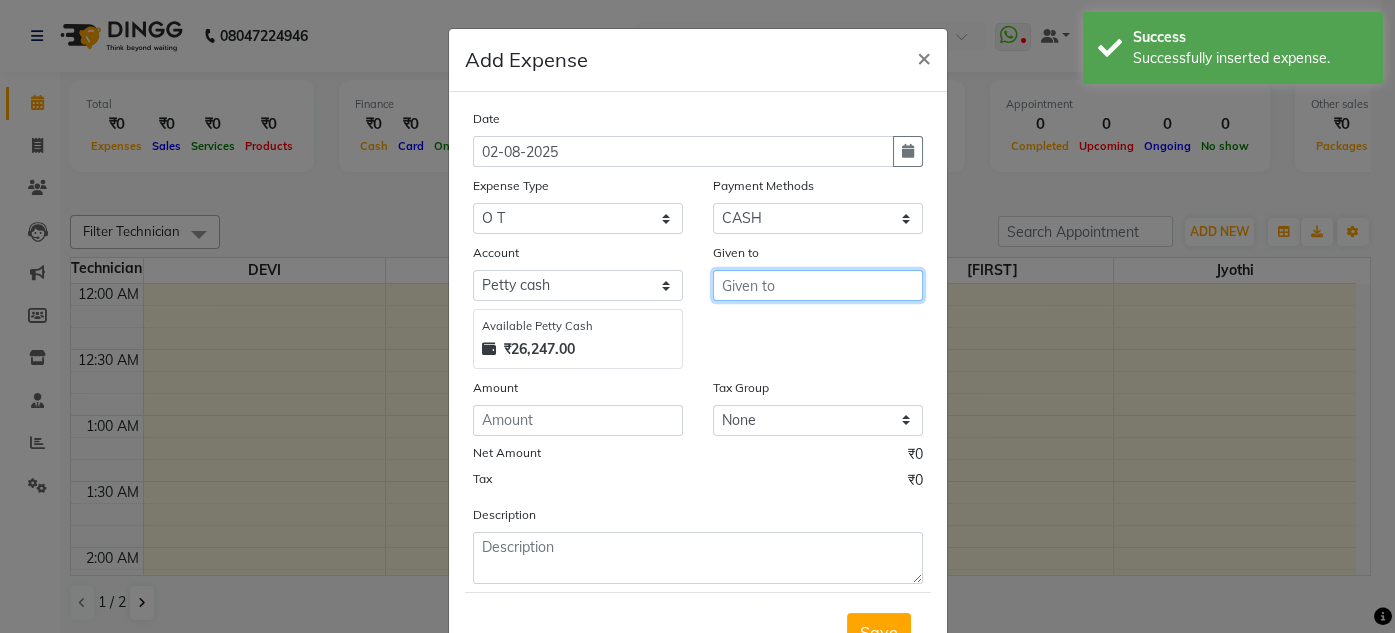 click at bounding box center (818, 285) 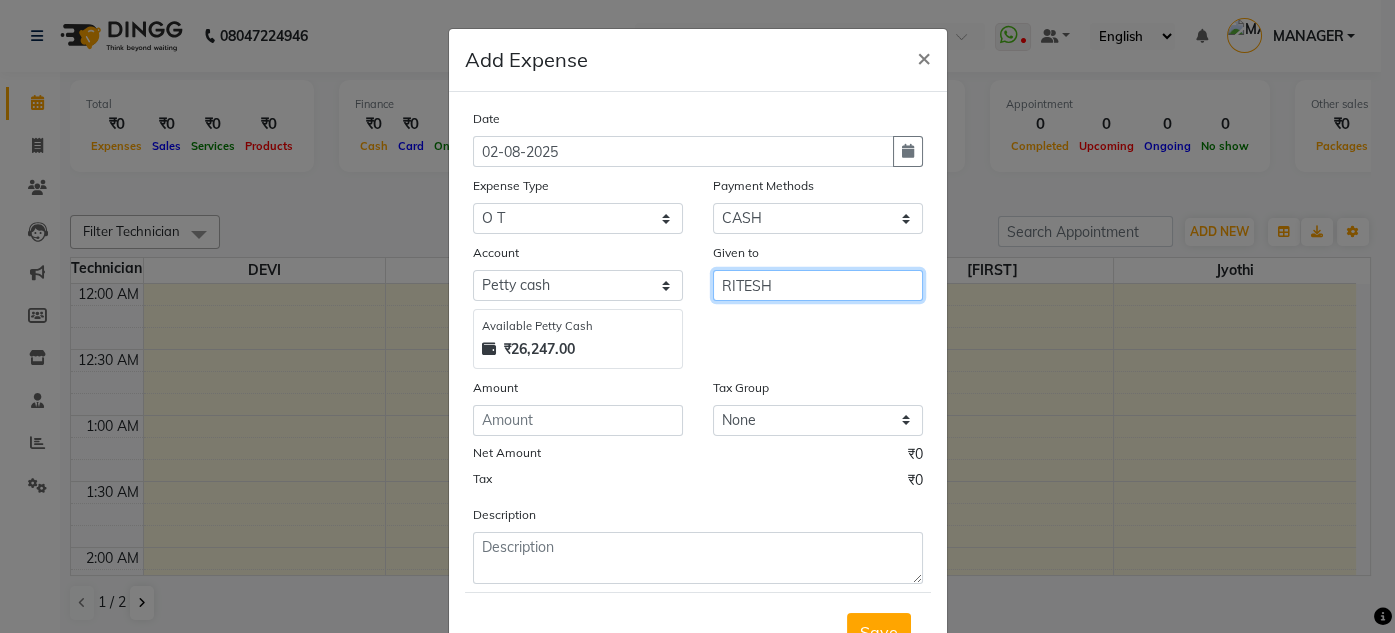 type on "RITESH" 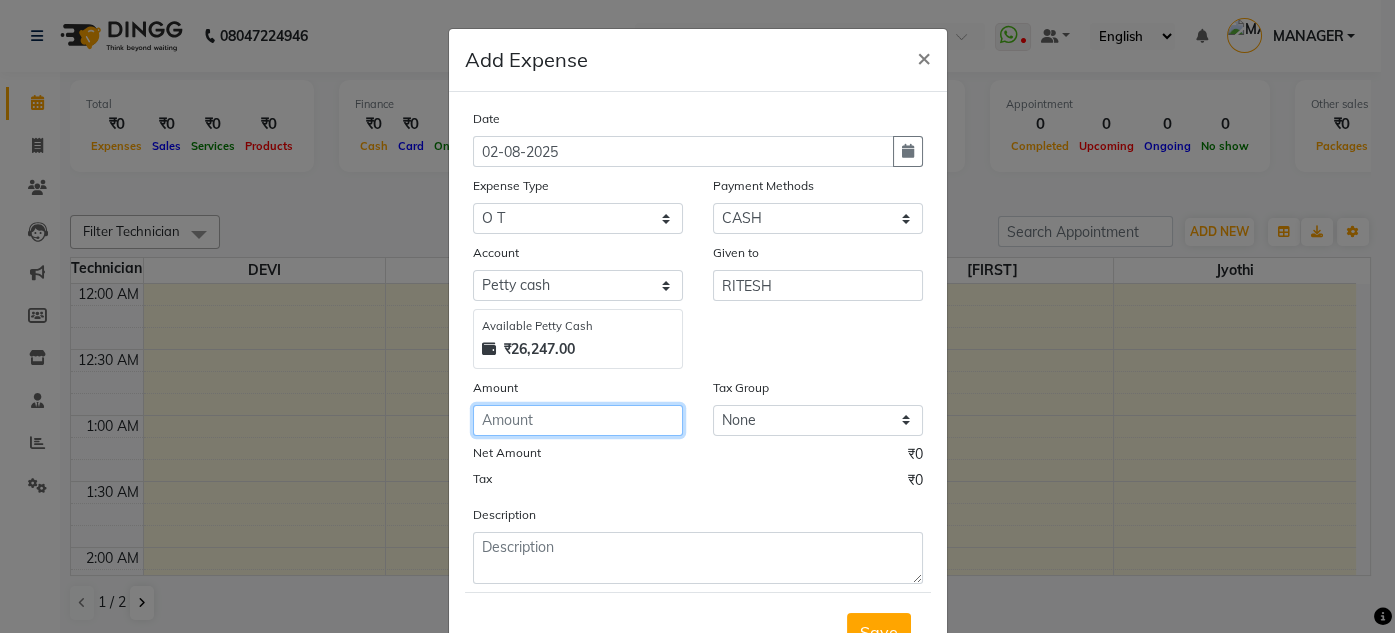 click 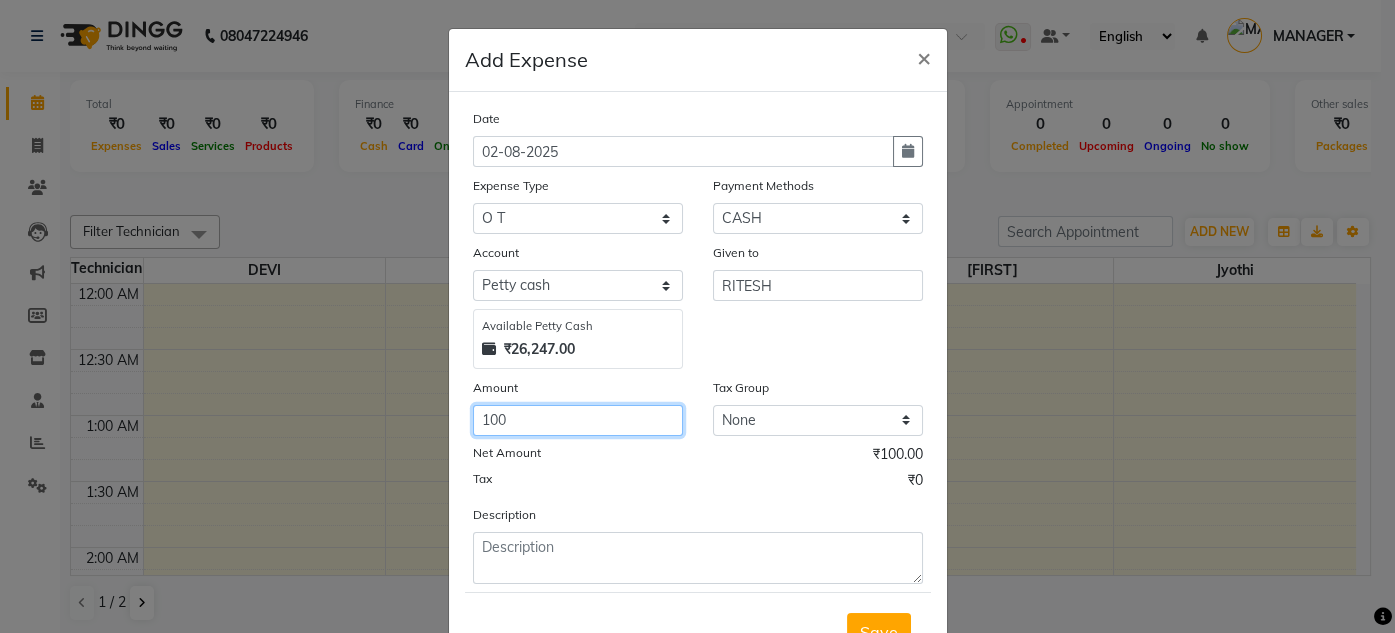 type on "100" 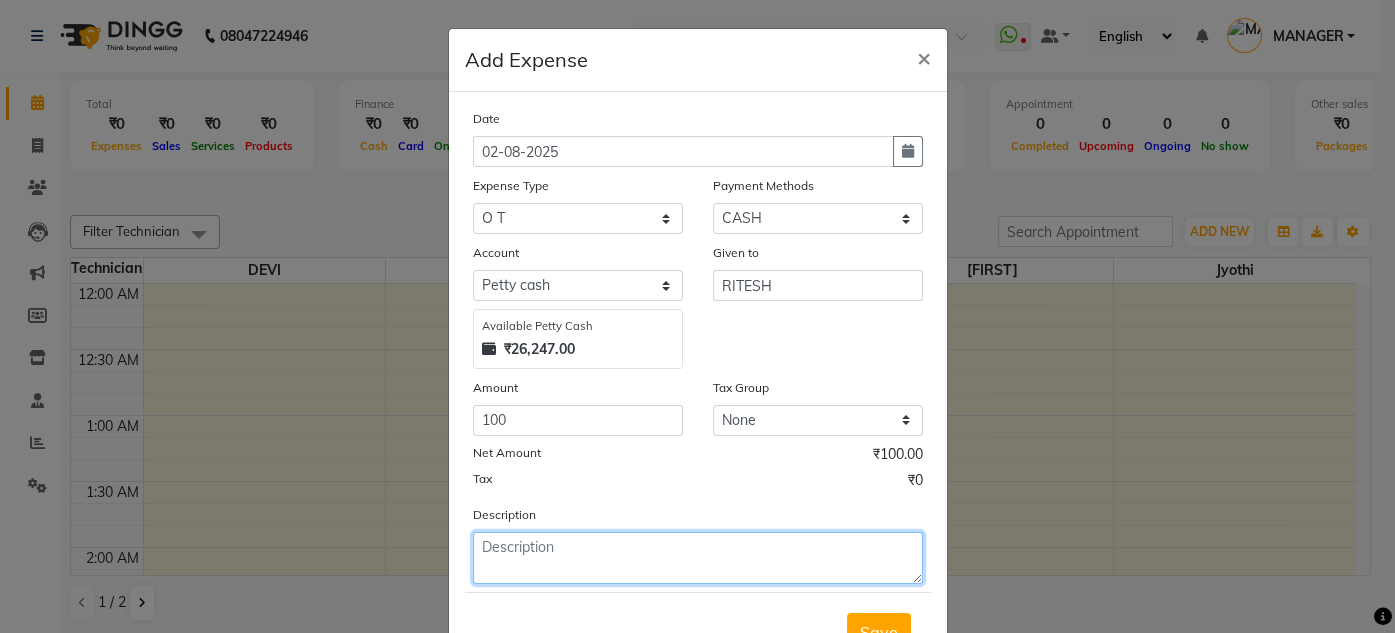 click 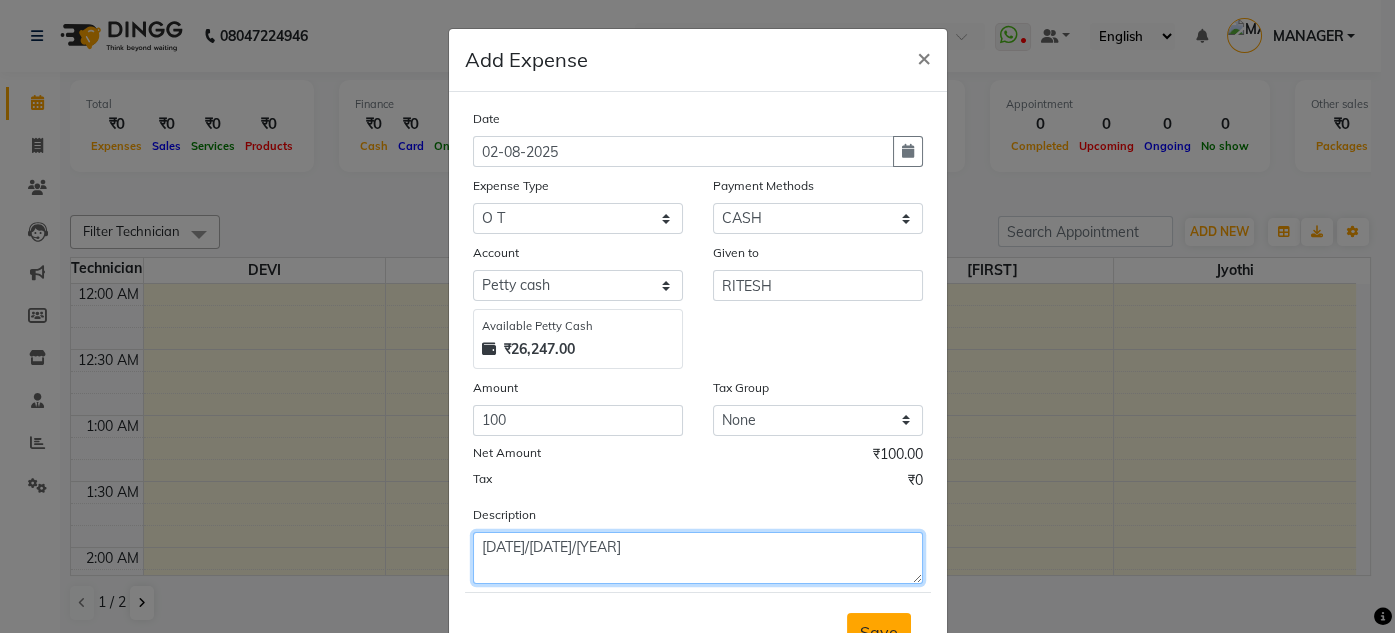 type on "[DATE]/[DATE]/[YEAR]" 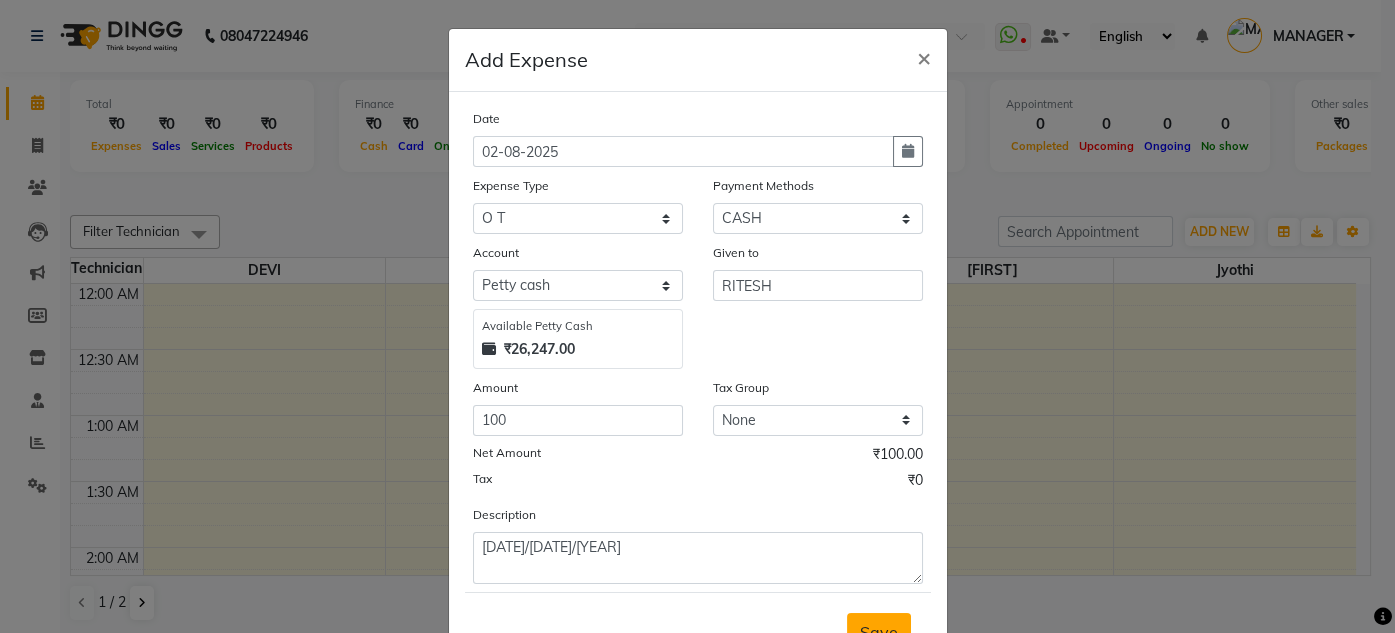 click on "Save" at bounding box center (879, 632) 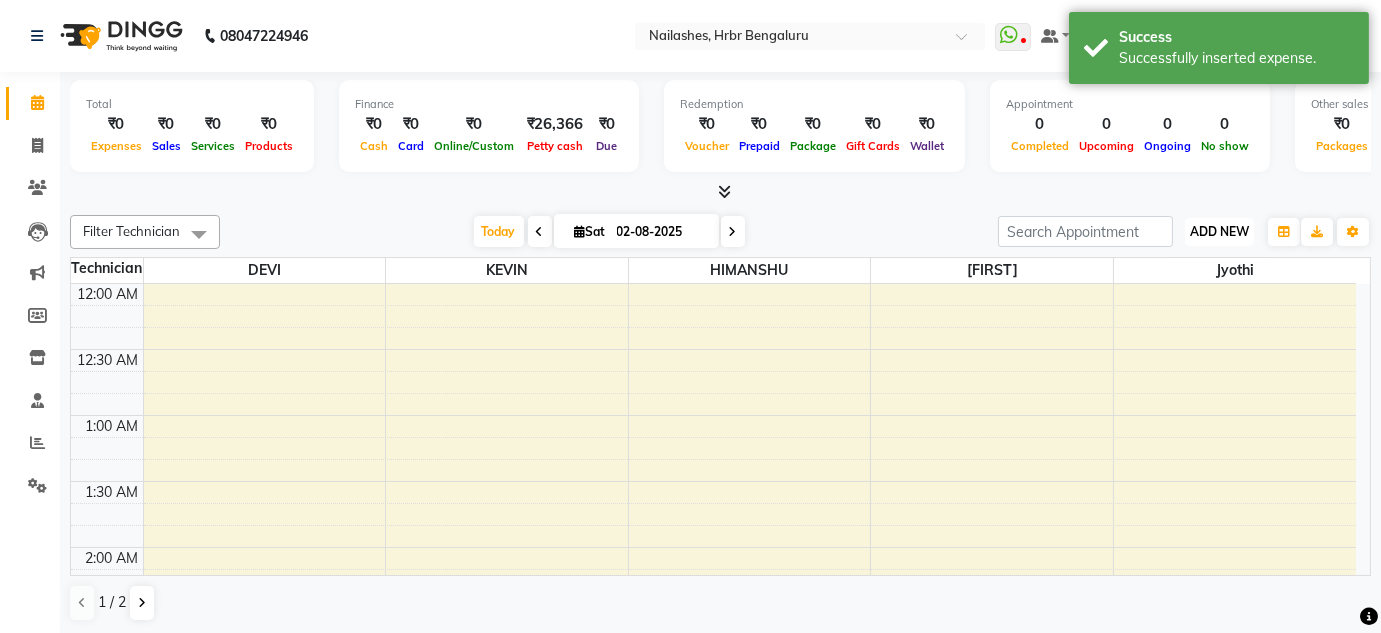 click on "ADD NEW" at bounding box center [1219, 231] 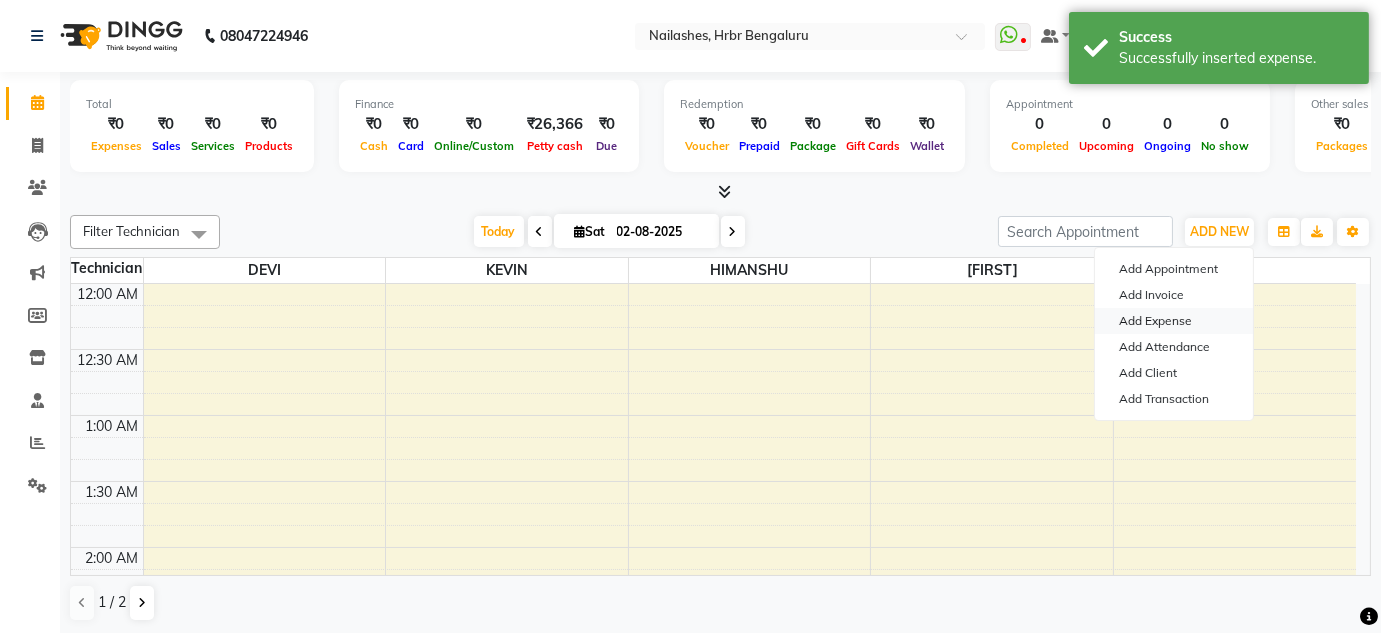 click on "Add Expense" at bounding box center [1174, 321] 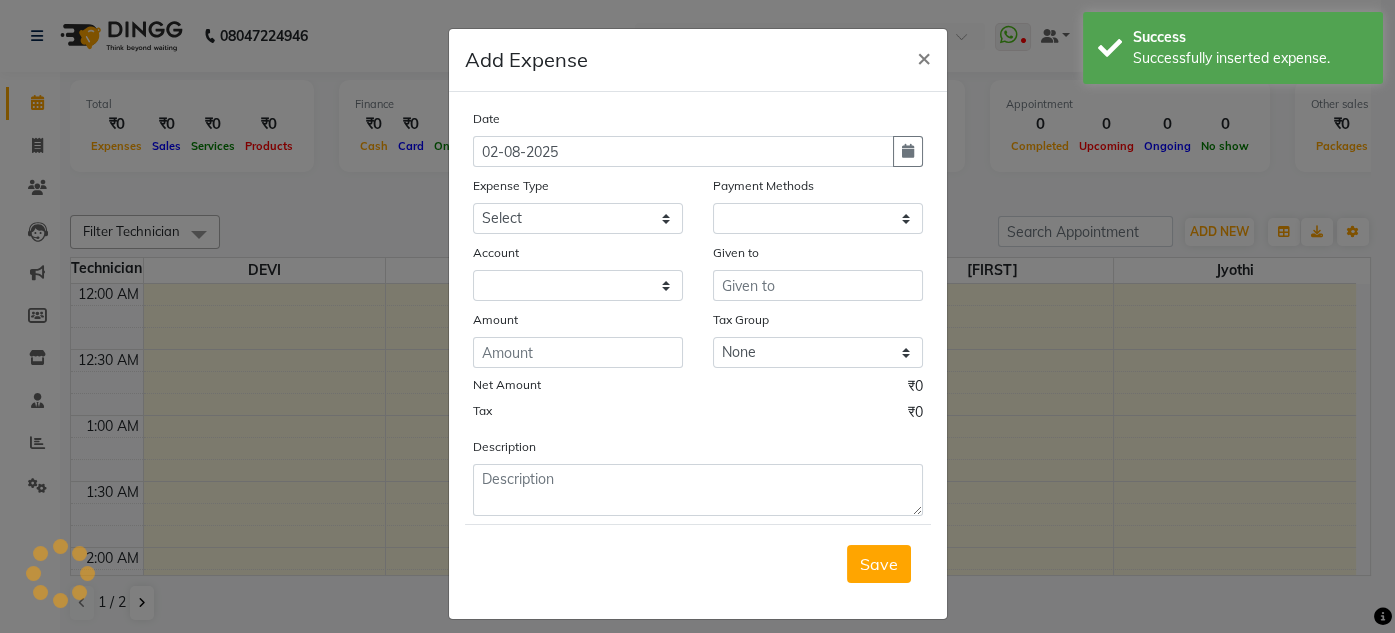 select on "1" 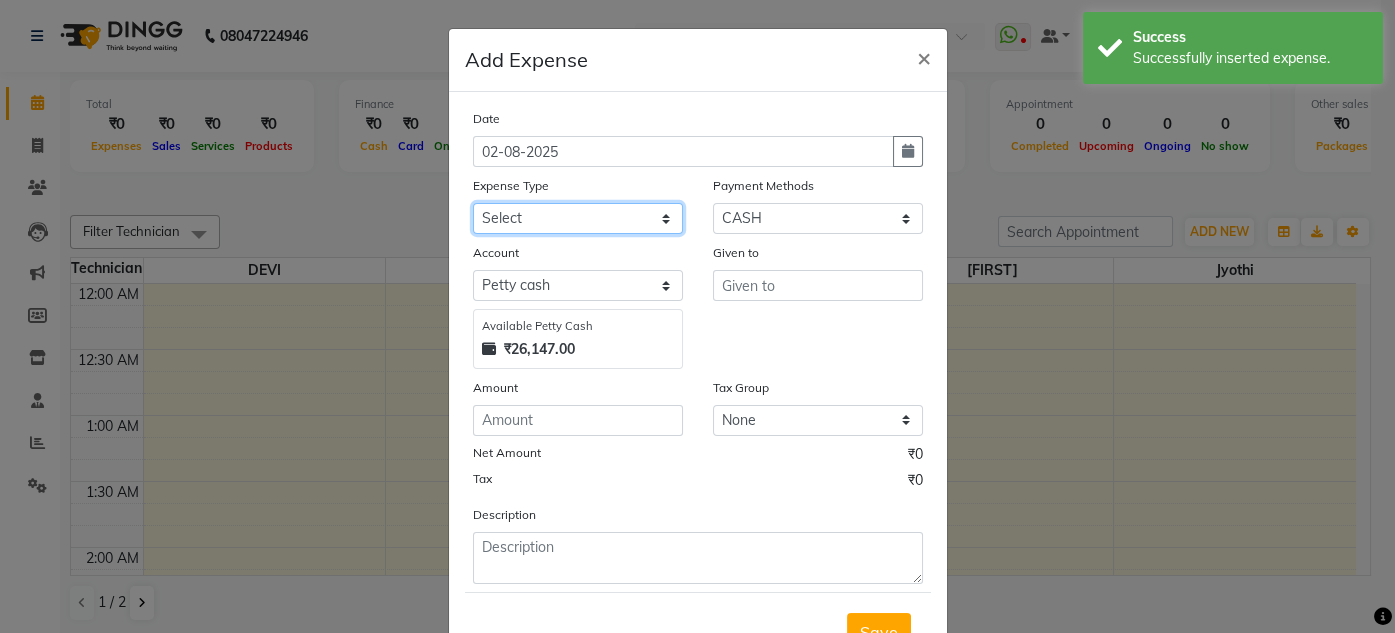 click on "Select acetone Advance Salary bank deposite BBMP Beauty products Bed charges BIRTHDAY CAKE Bonus Carpenter CASH EXPENSE VOUCHER Cash handover chocolate for store cleaning things Client Refreshment coconut water for clients COFFEE coffee cup coffee powder Commission Conveyance Cotton Courier decoration Diesel for generator Donation Drinking Water Electricity Eyelashes return Face mask floor cleaner flowers daily garbage generator diesel green tea GST handover HANDWASH House Keeping Material House keeping Salary Incentive Internet Bill juice LAUNDRY Maintainance Marketing Medical Membership Milk Milk miscelleneous Naturals salon NEWSPAPER O T Other Pantry PETROL Phone Bill Plants plumber pooja items Porter priest Product Purchase product return Product sale puja items RAPIDO Refund Rent Shop Rent Staff Accommodation Royalty Salary Staff cab charges Staff dinner Staff Flight Ticket Staff  Hiring from another Branch Staff Snacks Stationary STORE OPENING CHARGE sugar sweets TEAM DINNER TIPS Tissue Transgender" 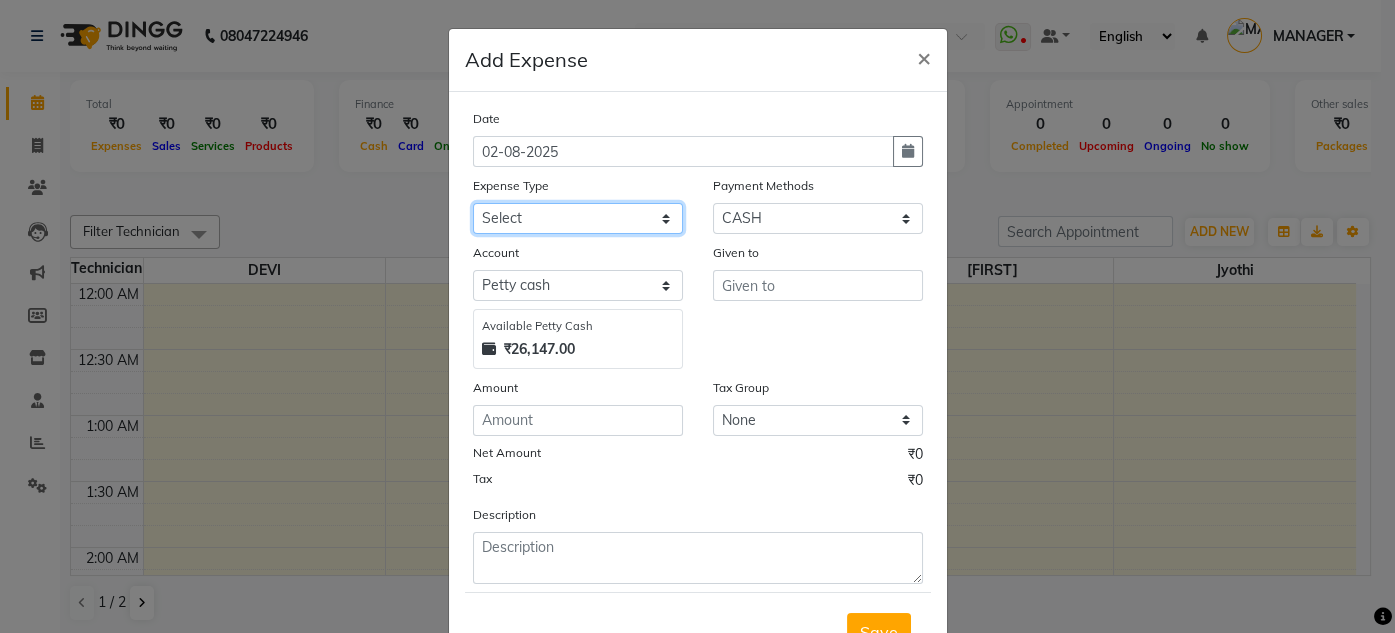 select on "20307" 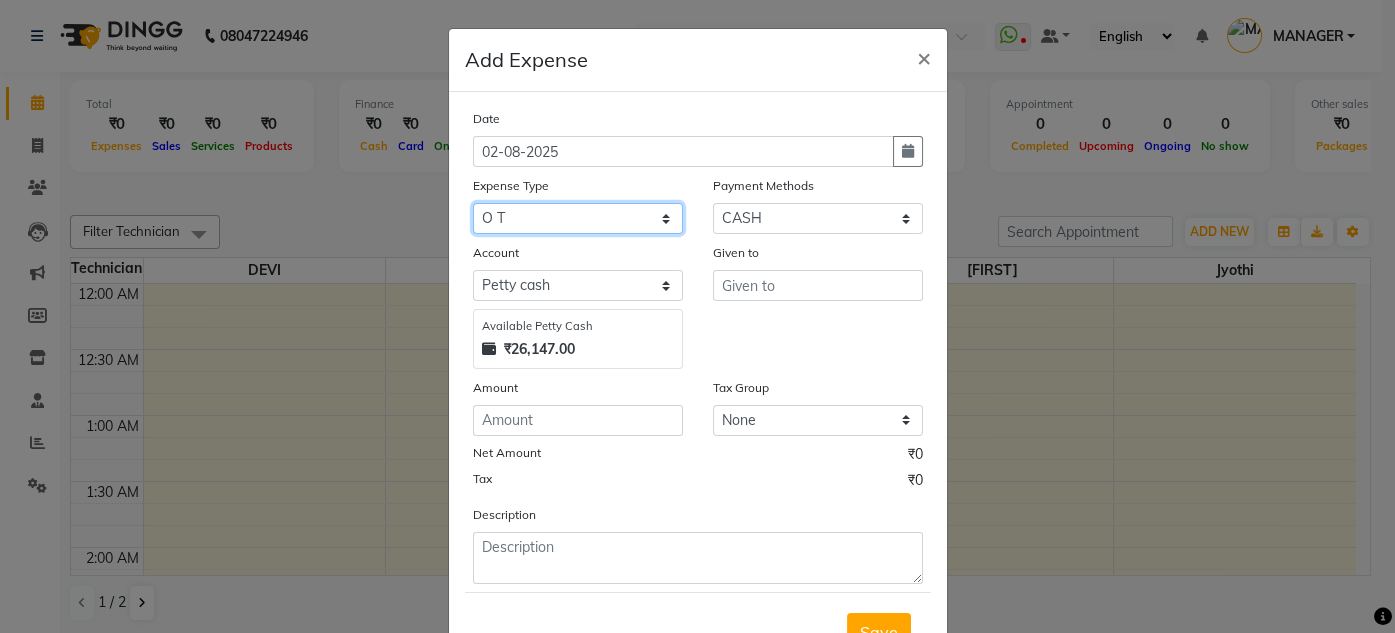 click on "Select acetone Advance Salary bank deposite BBMP Beauty products Bed charges BIRTHDAY CAKE Bonus Carpenter CASH EXPENSE VOUCHER Cash handover chocolate for store cleaning things Client Refreshment coconut water for clients COFFEE coffee cup coffee powder Commission Conveyance Cotton Courier decoration Diesel for generator Donation Drinking Water Electricity Eyelashes return Face mask floor cleaner flowers daily garbage generator diesel green tea GST handover HANDWASH House Keeping Material House keeping Salary Incentive Internet Bill juice LAUNDRY Maintainance Marketing Medical Membership Milk Milk miscelleneous Naturals salon NEWSPAPER O T Other Pantry PETROL Phone Bill Plants plumber pooja items Porter priest Product Purchase product return Product sale puja items RAPIDO Refund Rent Shop Rent Staff Accommodation Royalty Salary Staff cab charges Staff dinner Staff Flight Ticket Staff  Hiring from another Branch Staff Snacks Stationary STORE OPENING CHARGE sugar sweets TEAM DINNER TIPS Tissue Transgender" 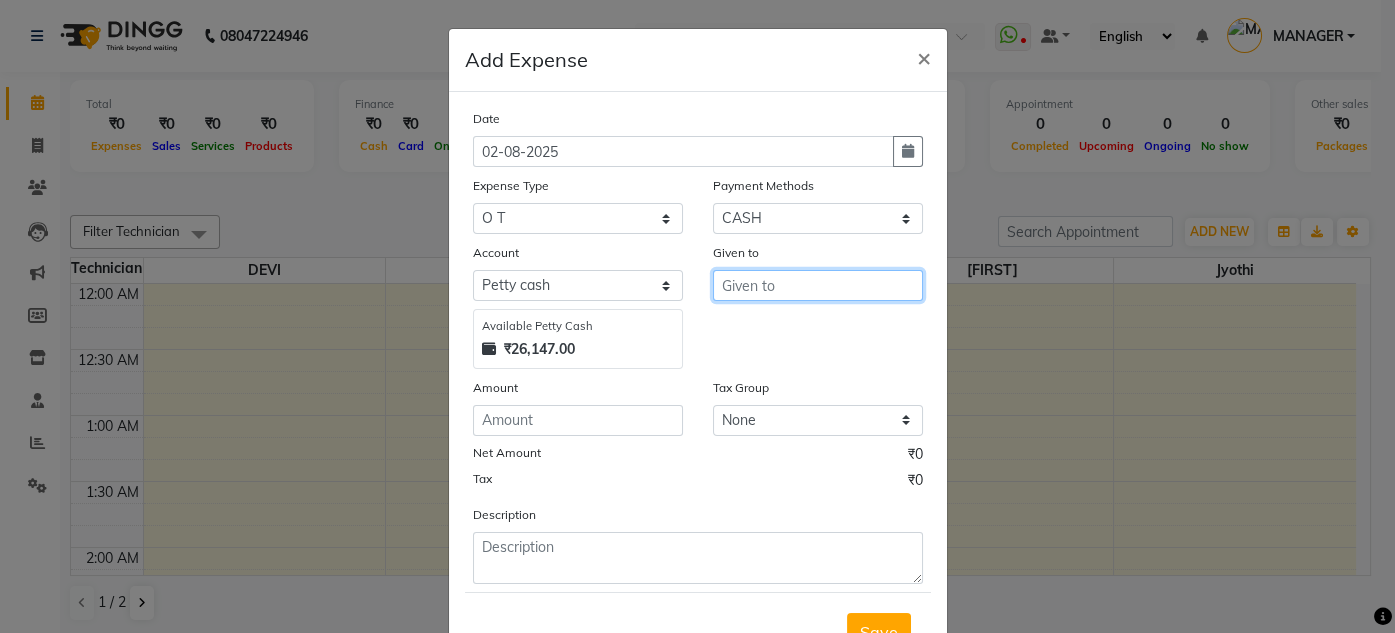 click at bounding box center (818, 285) 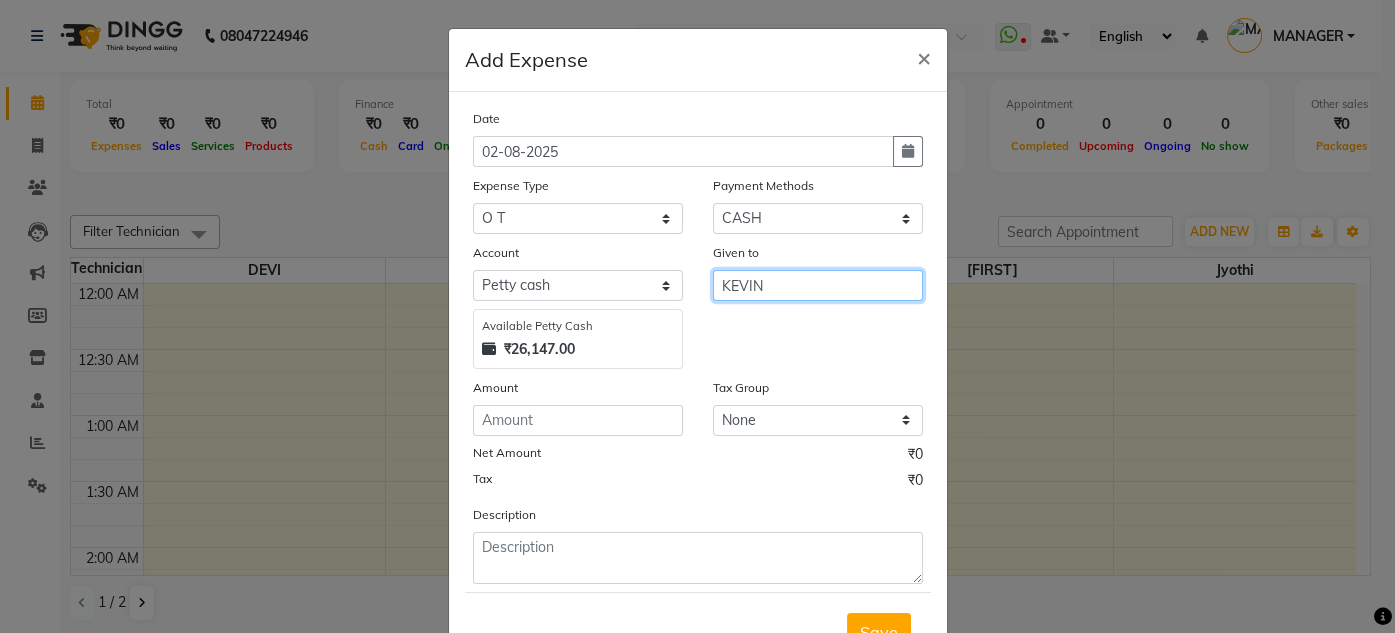 type on "KEVIN" 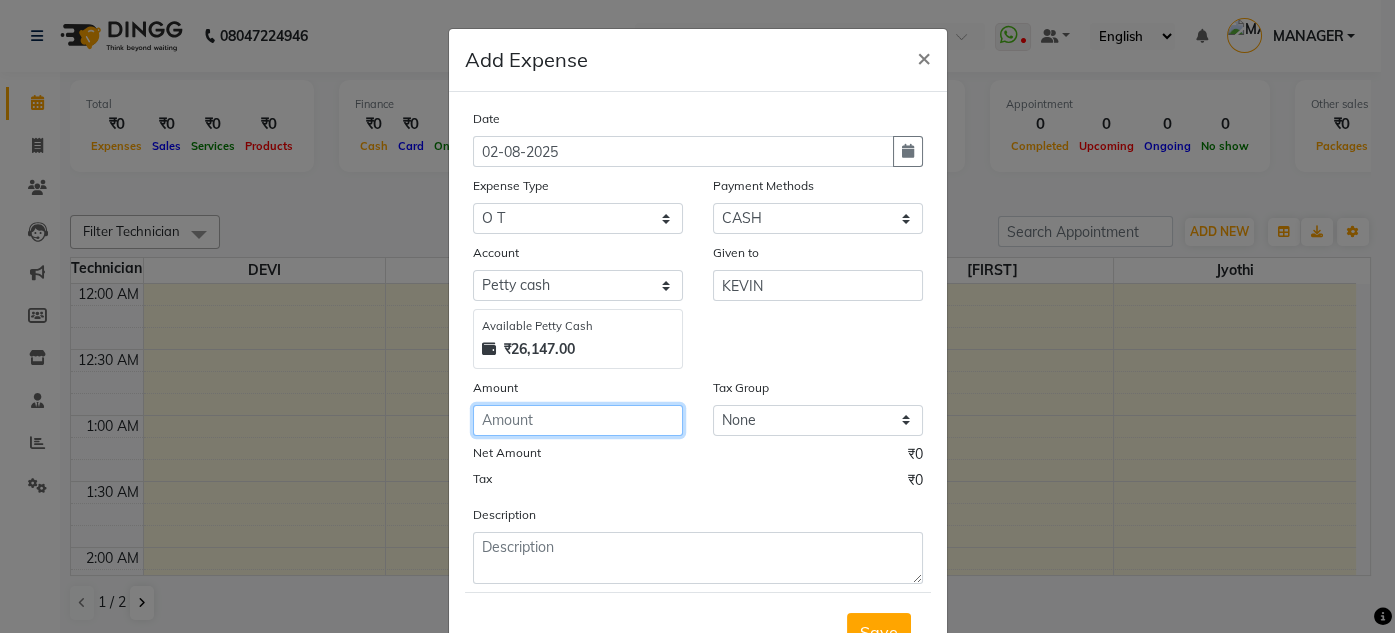 click 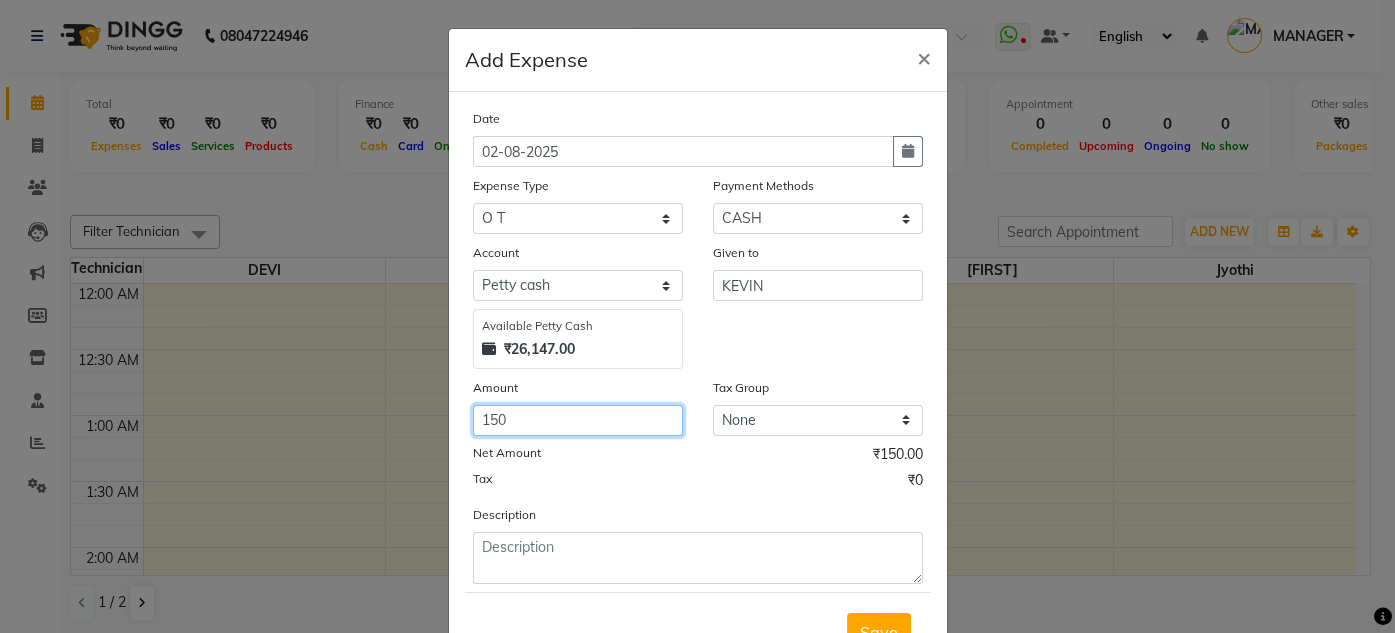 type on "150" 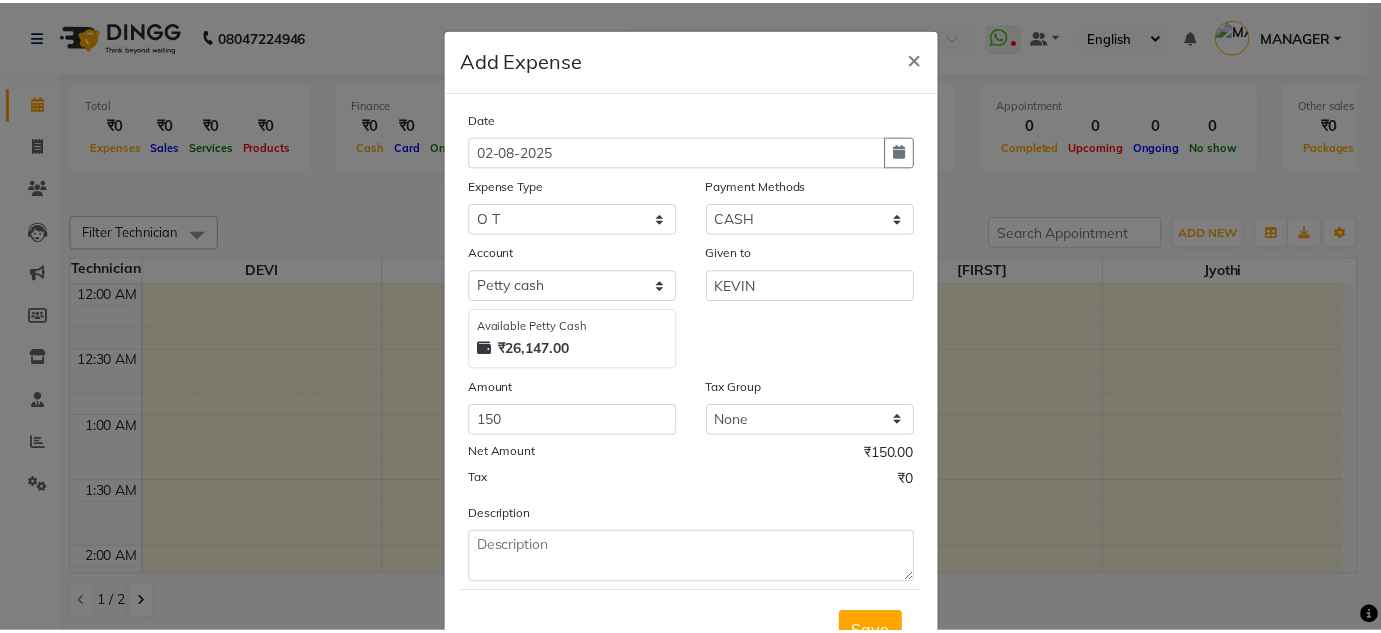 scroll, scrollTop: 81, scrollLeft: 0, axis: vertical 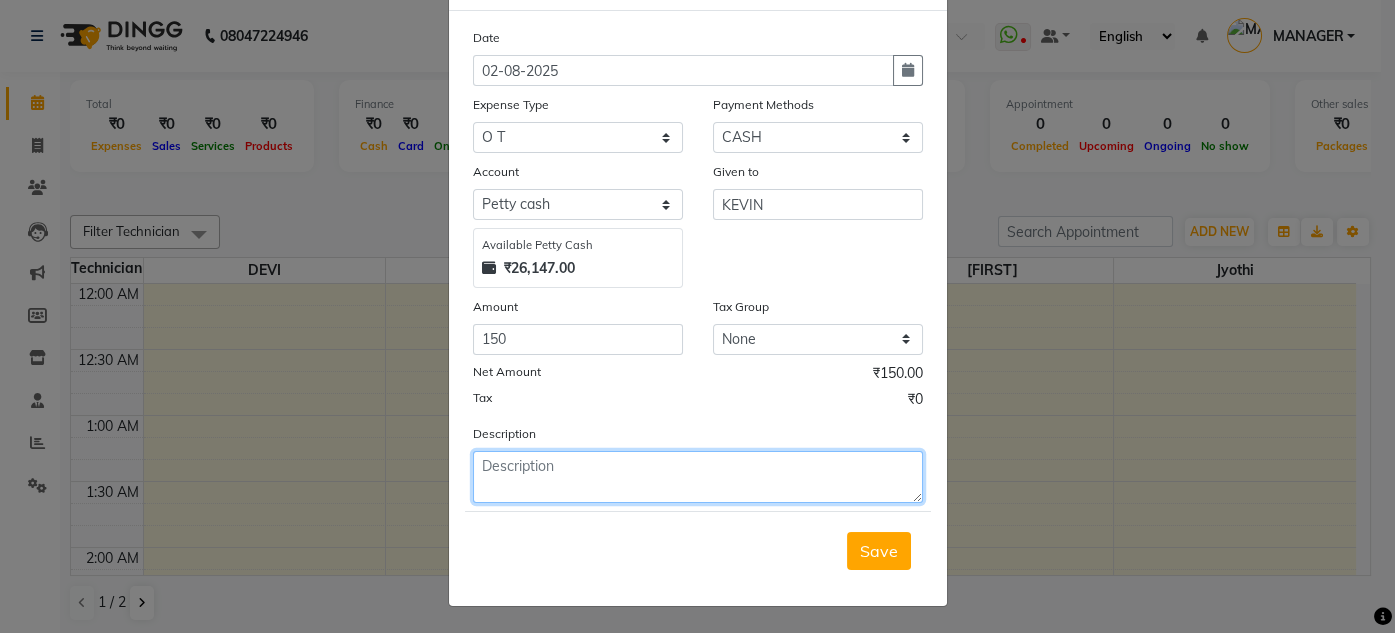 click 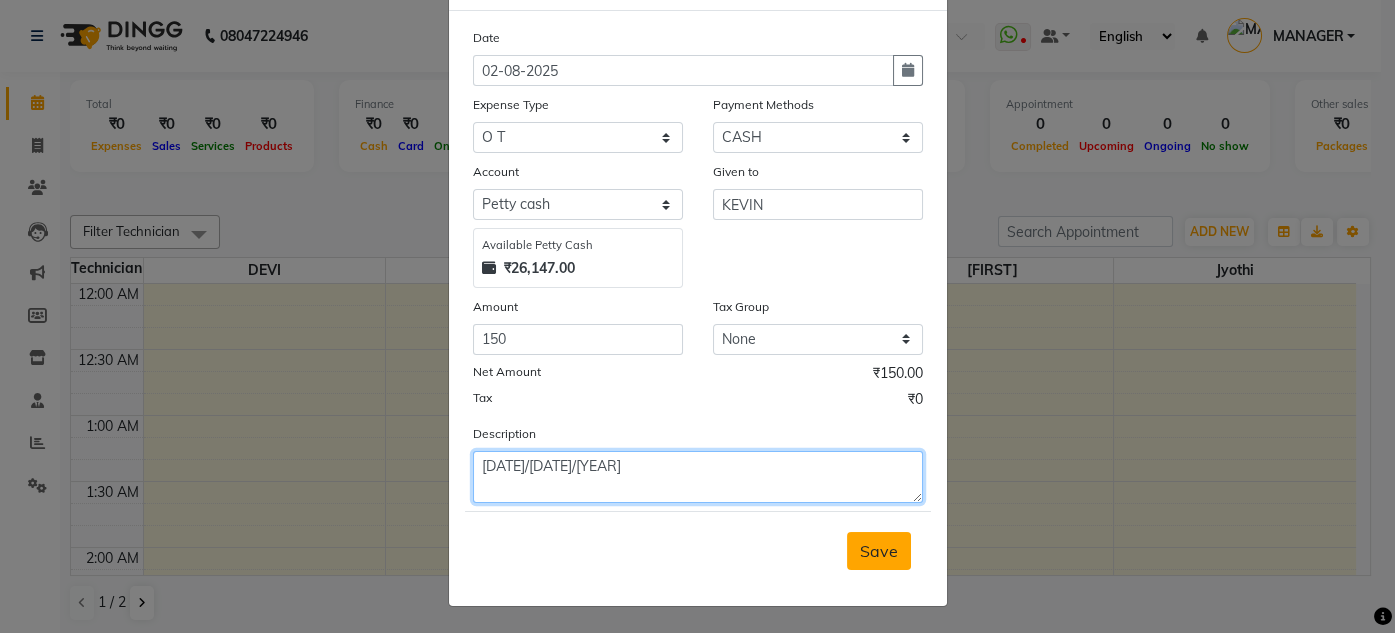 type on "[DATE]/[DATE]/[YEAR]" 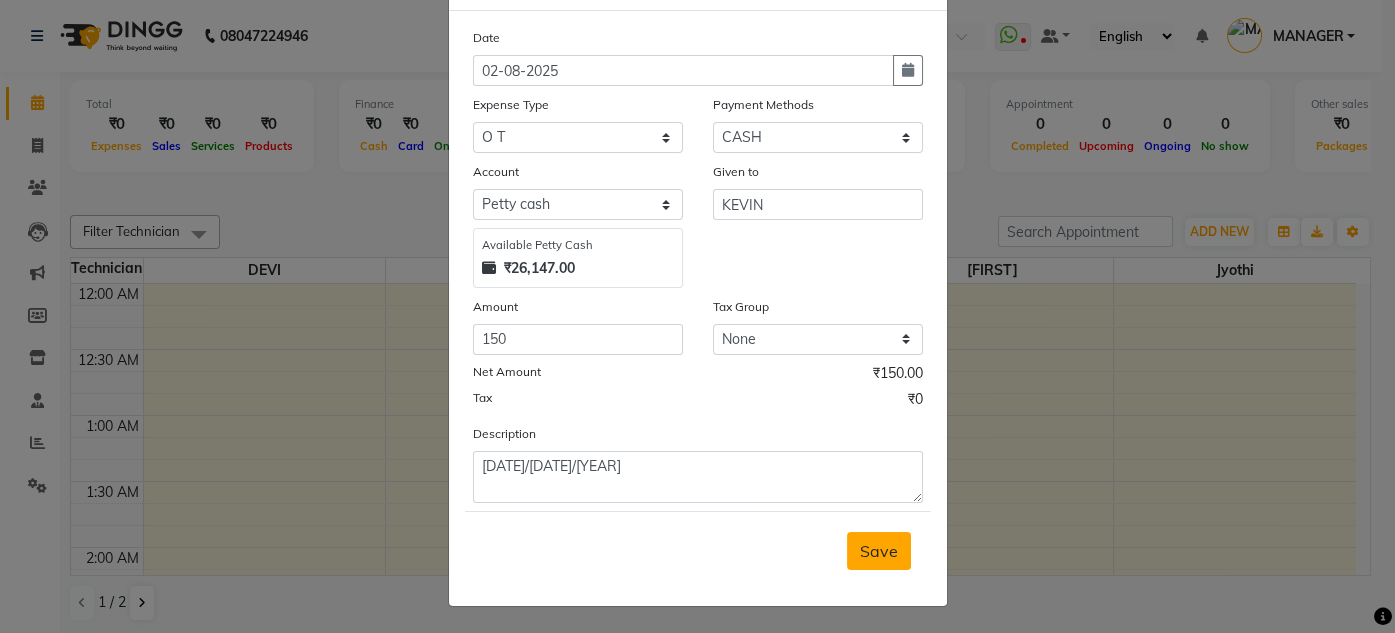 click on "Save" at bounding box center (879, 551) 